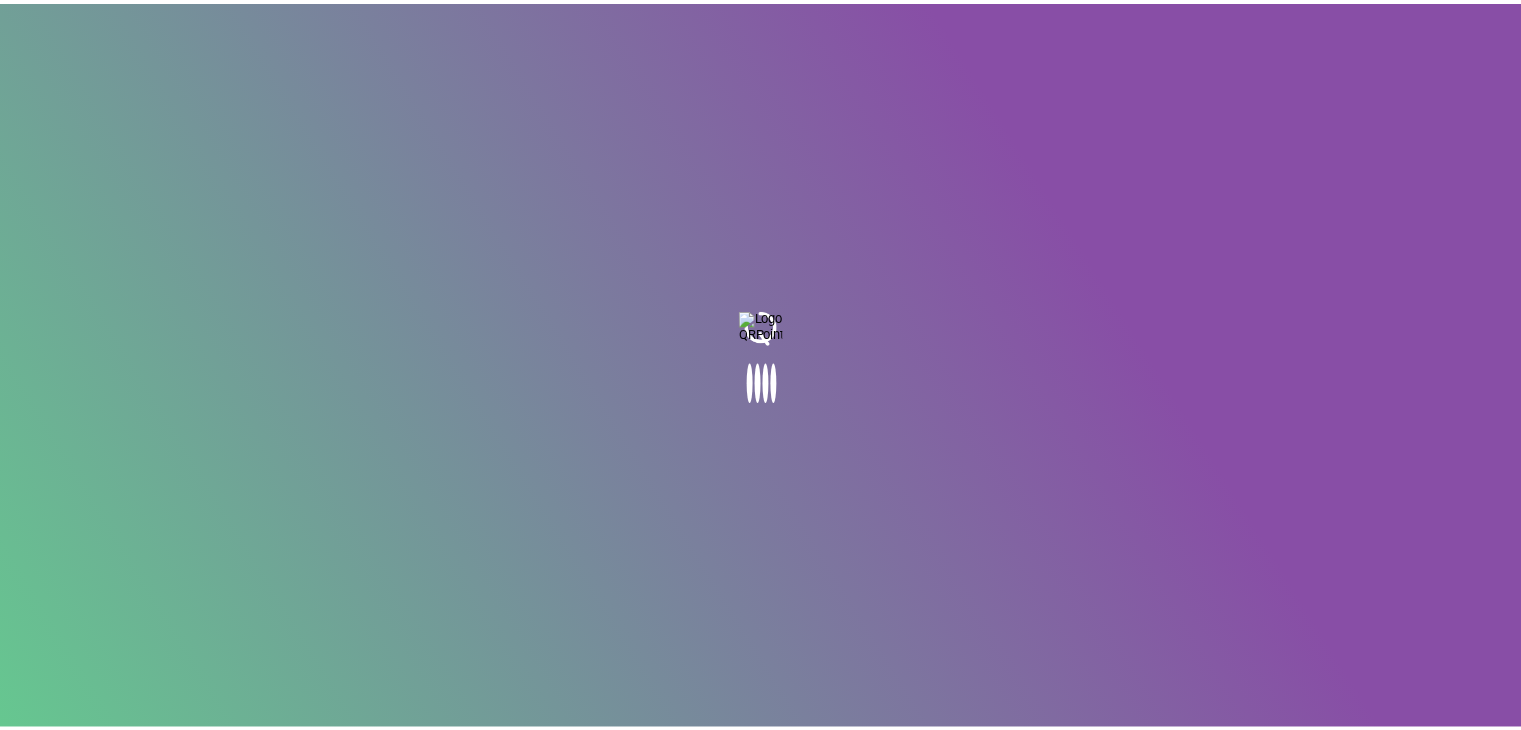 scroll, scrollTop: 0, scrollLeft: 0, axis: both 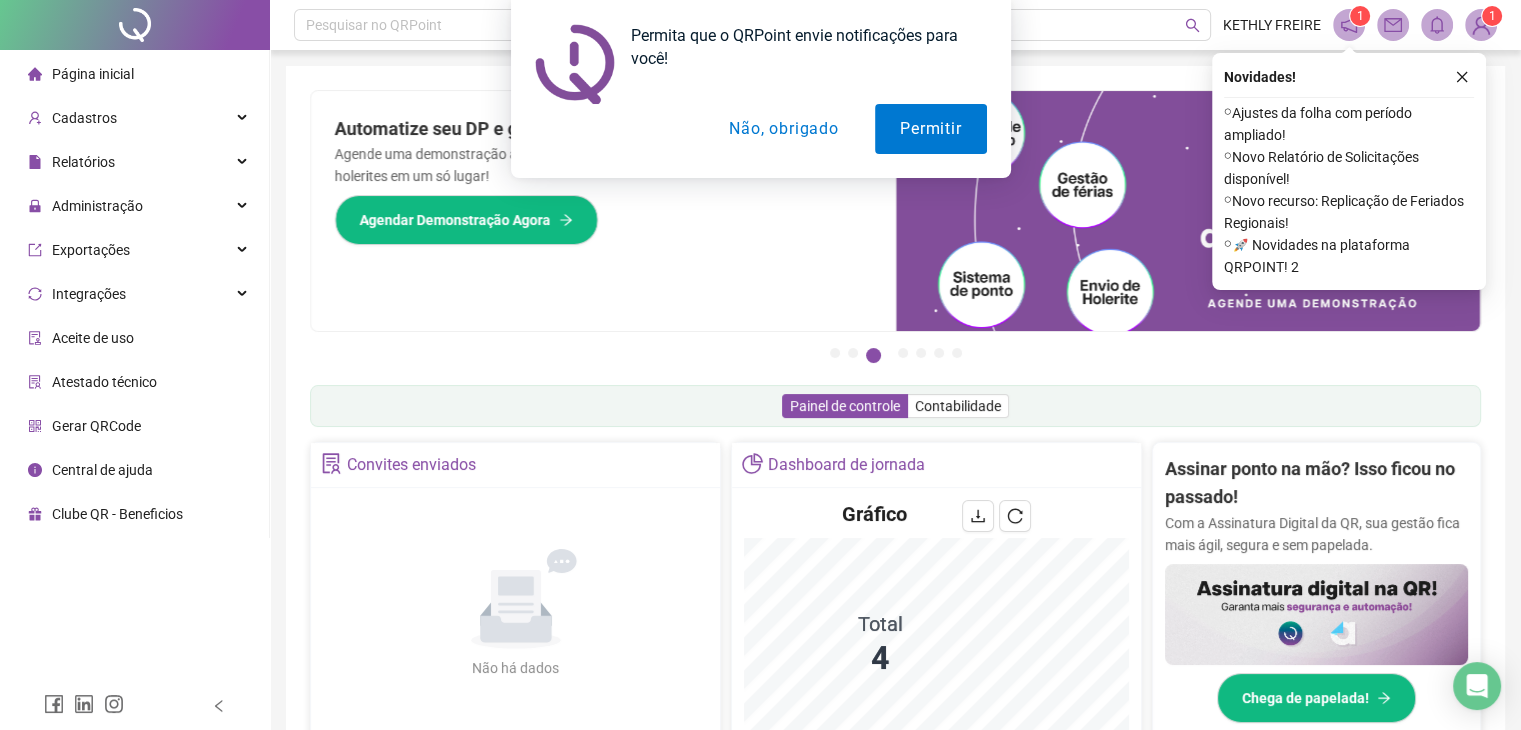 click on "Não, obrigado" at bounding box center (783, 129) 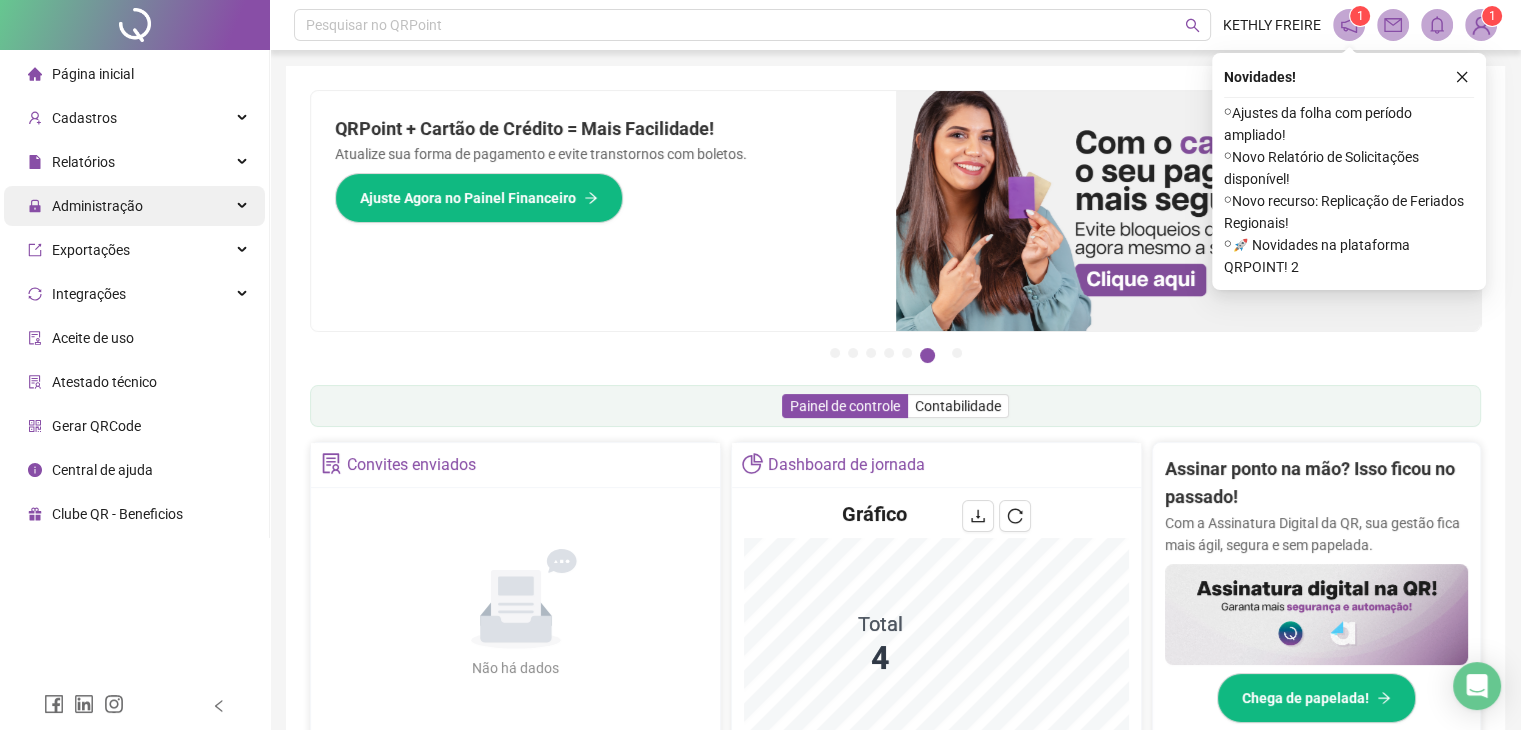 click at bounding box center (244, 206) 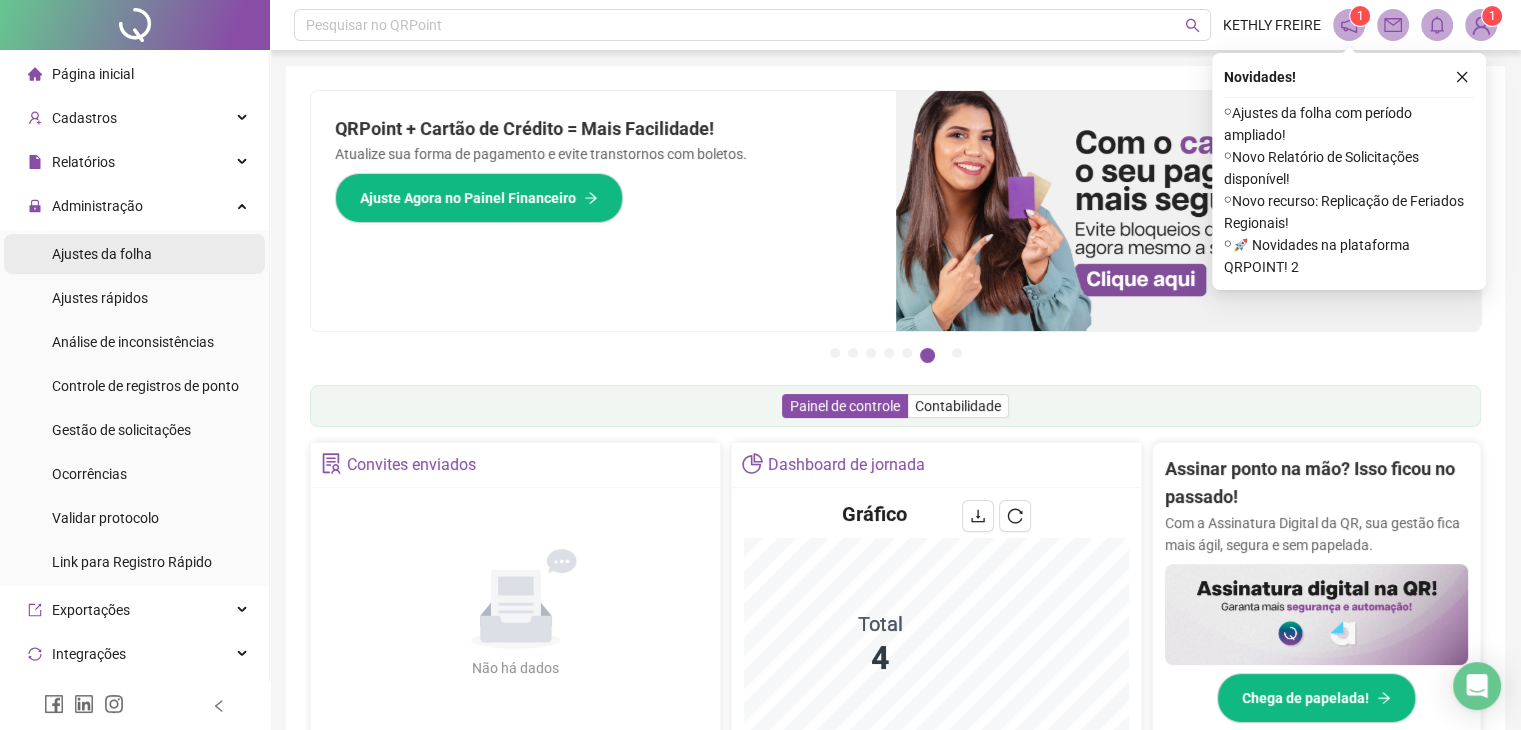 click on "Ajustes da folha" at bounding box center [134, 254] 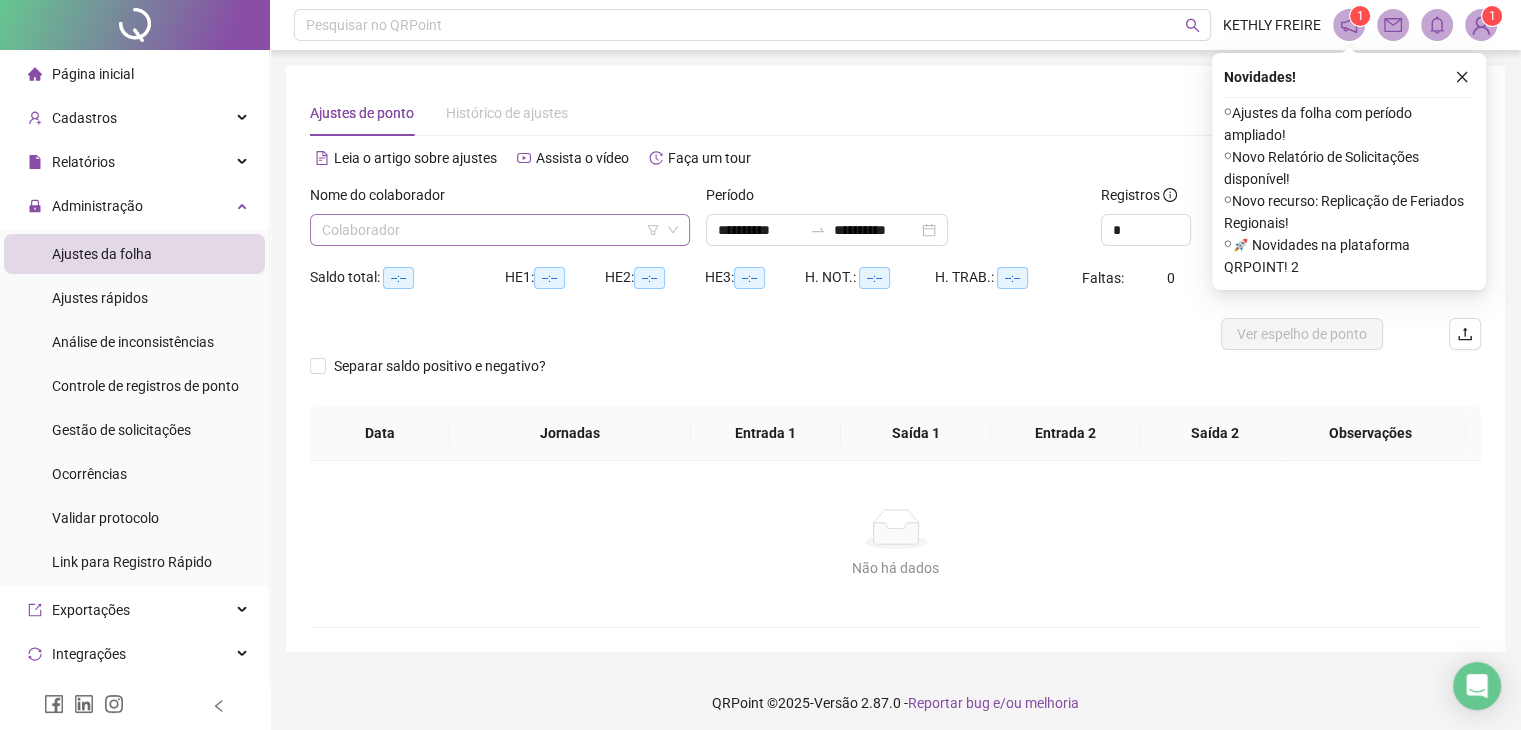 click at bounding box center (494, 230) 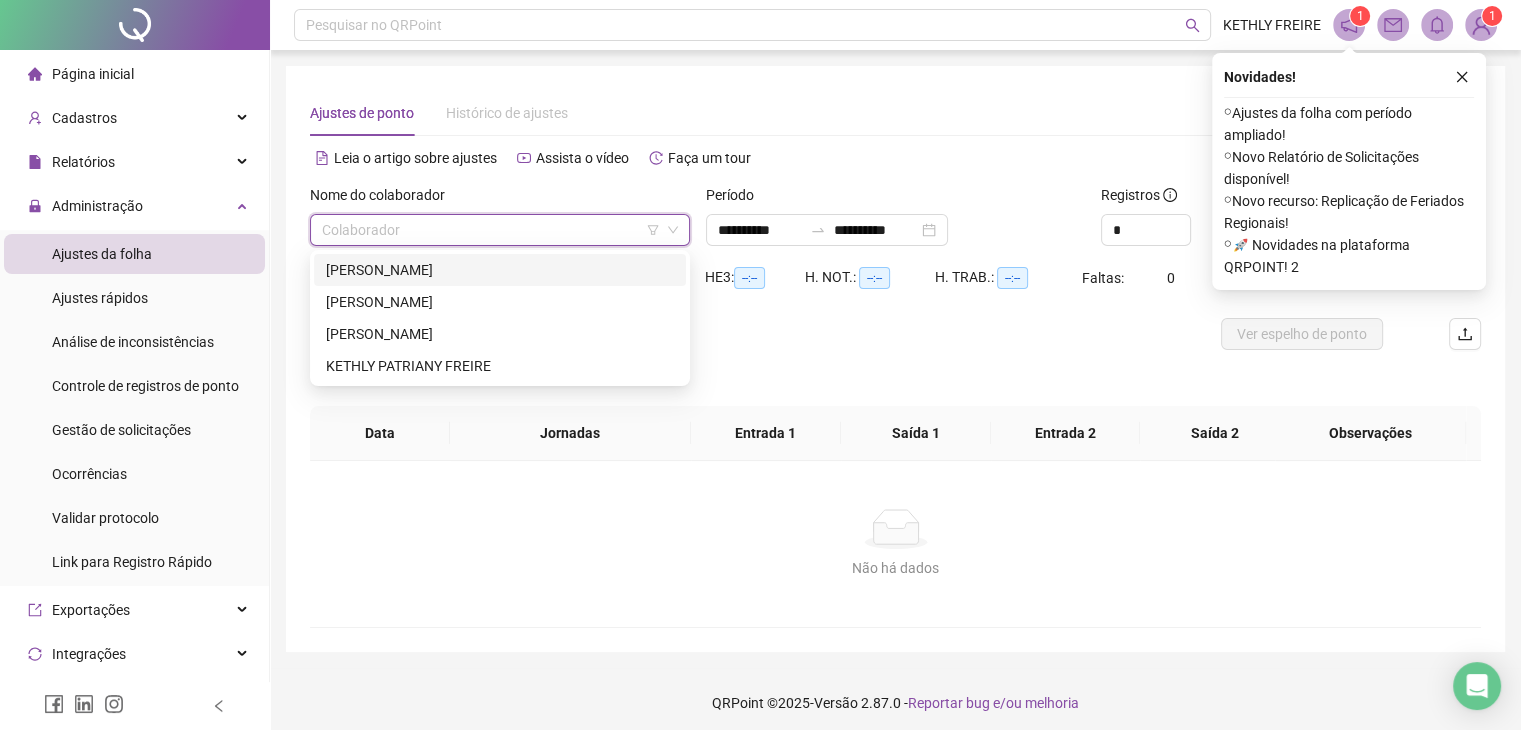 click on "[PERSON_NAME]" at bounding box center (500, 270) 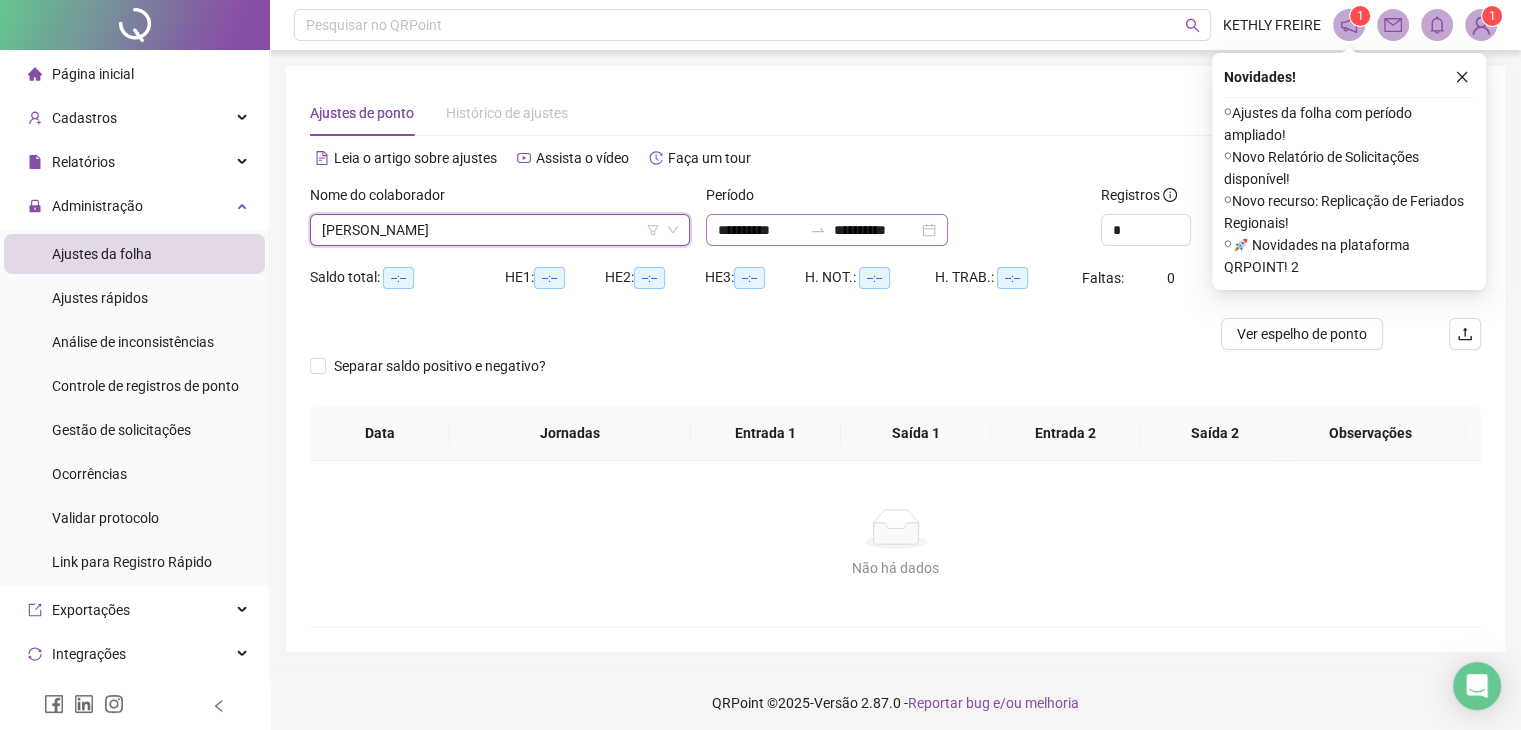 click on "**********" at bounding box center [827, 230] 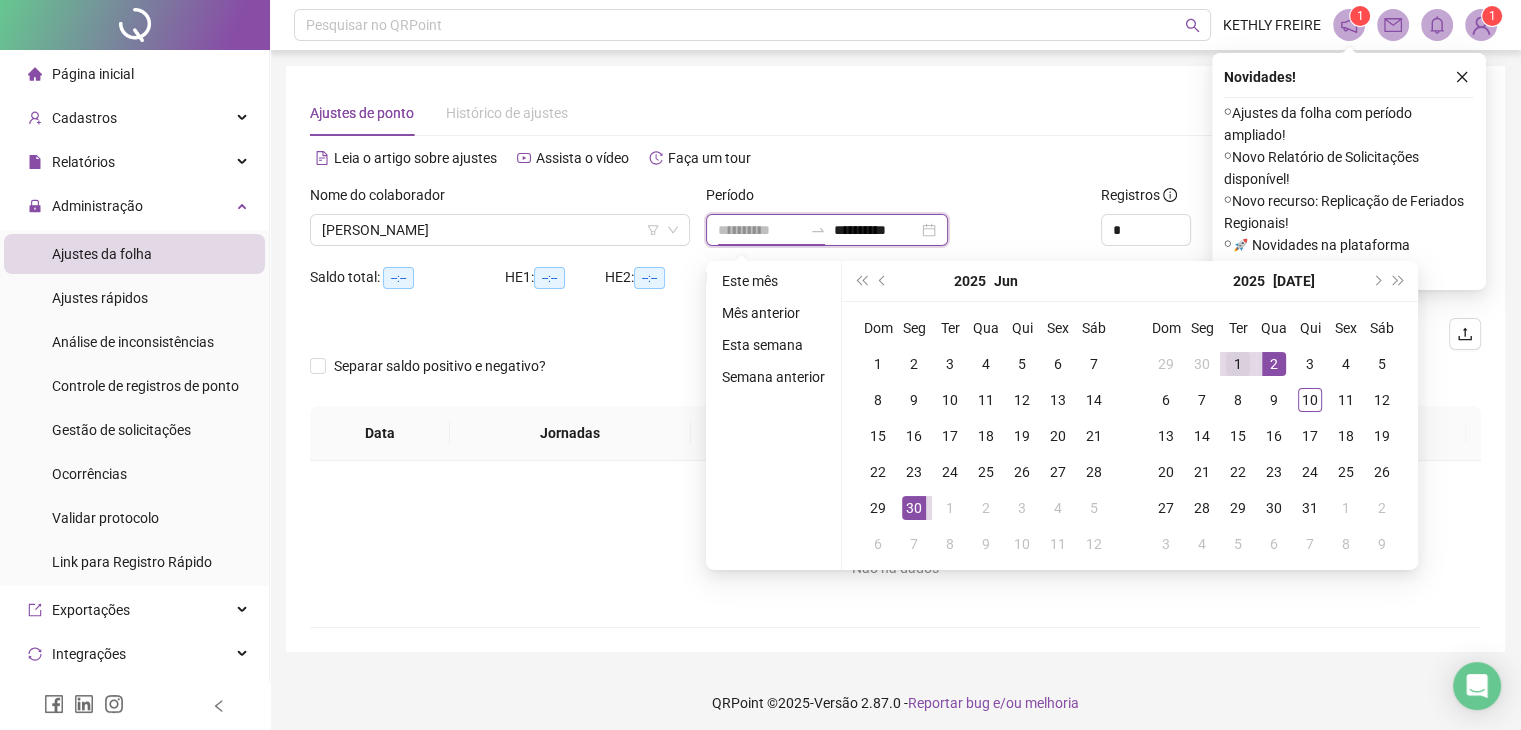type on "**********" 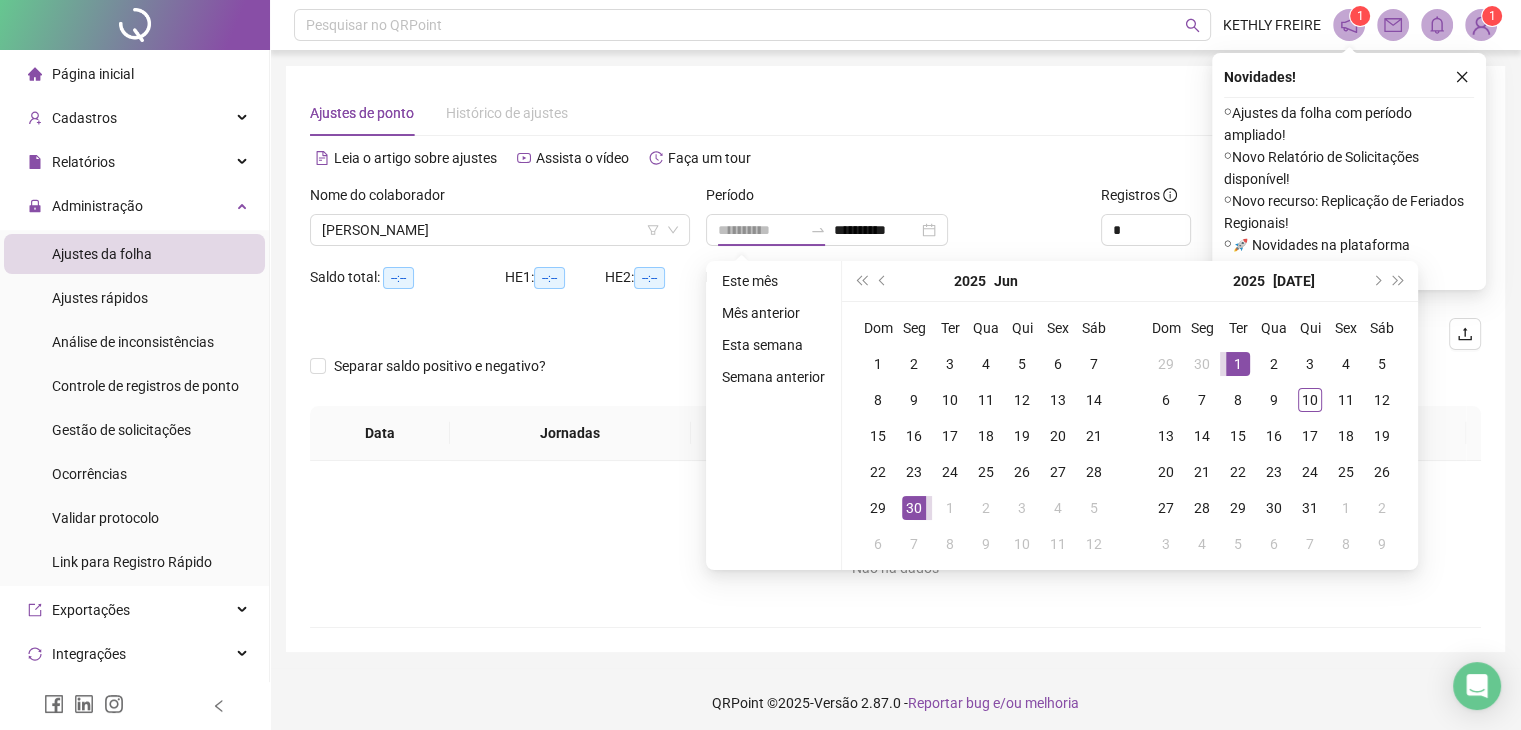 click on "1" at bounding box center (1238, 364) 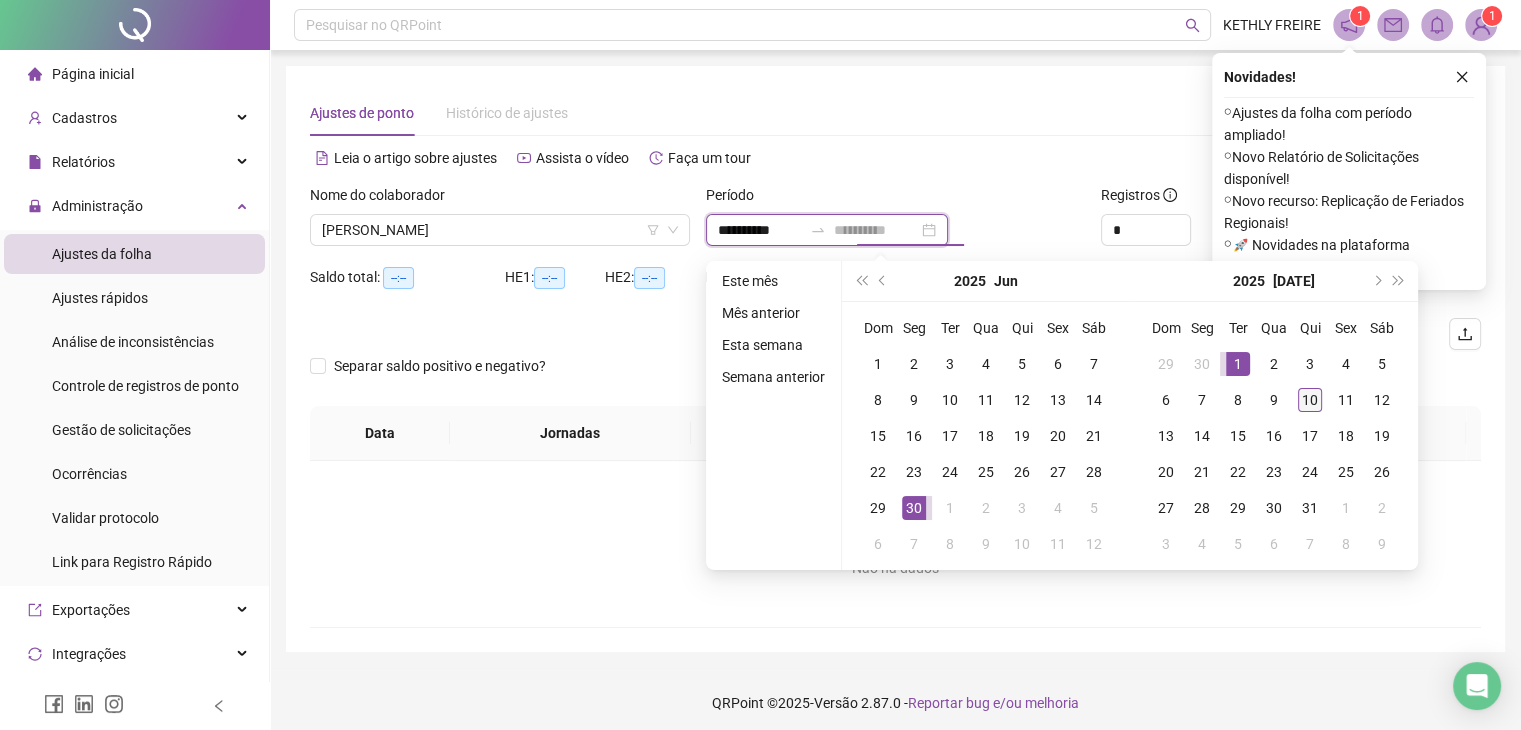 type on "**********" 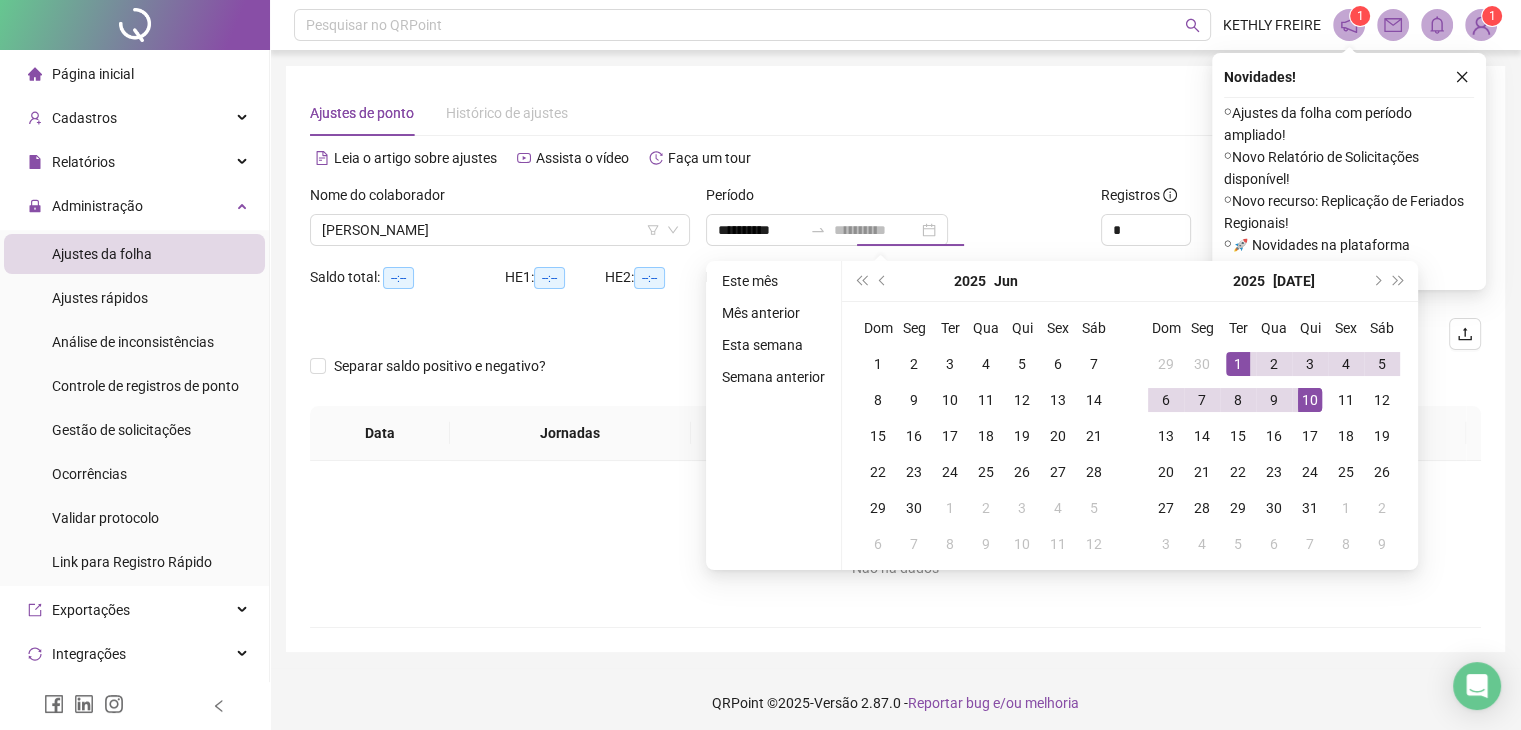drag, startPoint x: 1297, startPoint y: 394, endPoint x: 1287, endPoint y: 395, distance: 10.049875 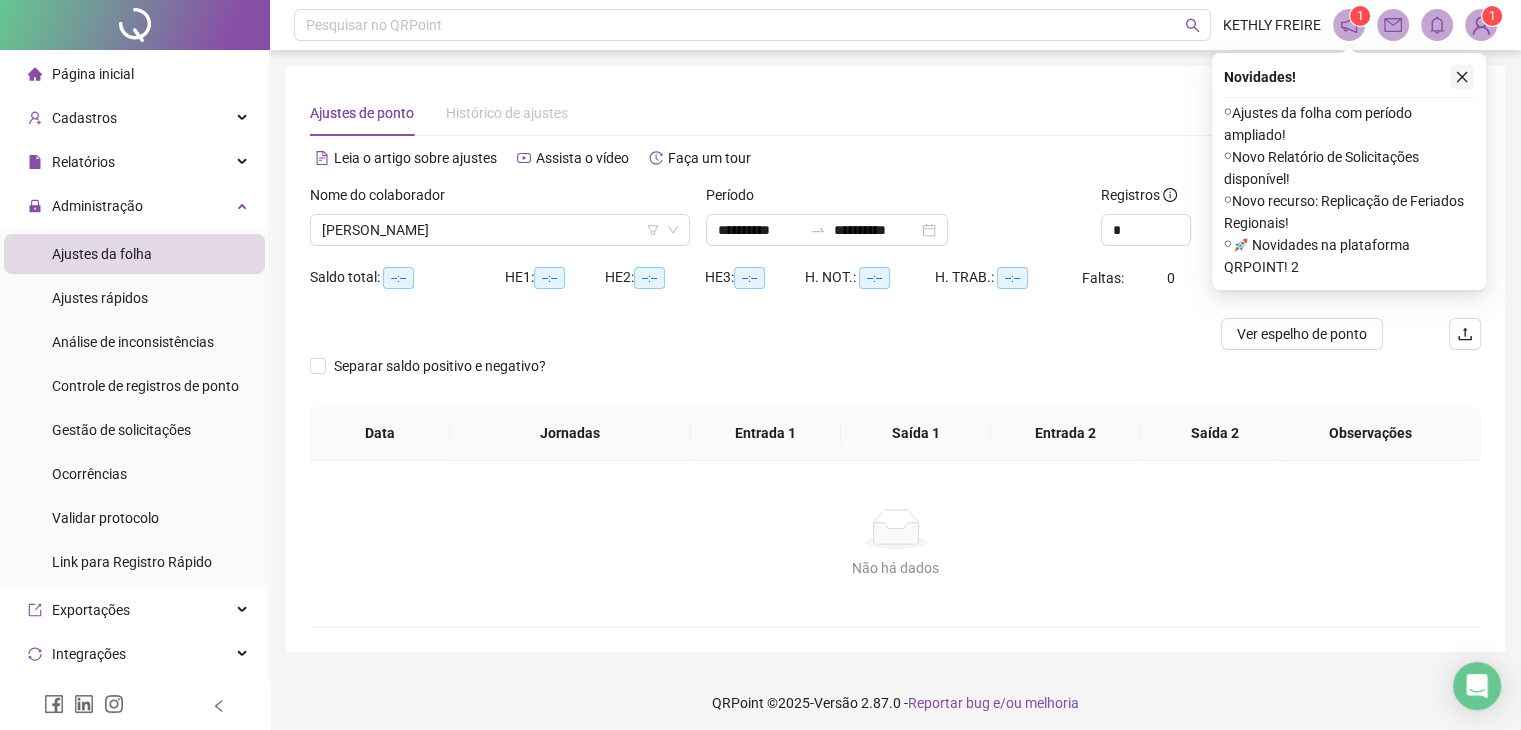 click 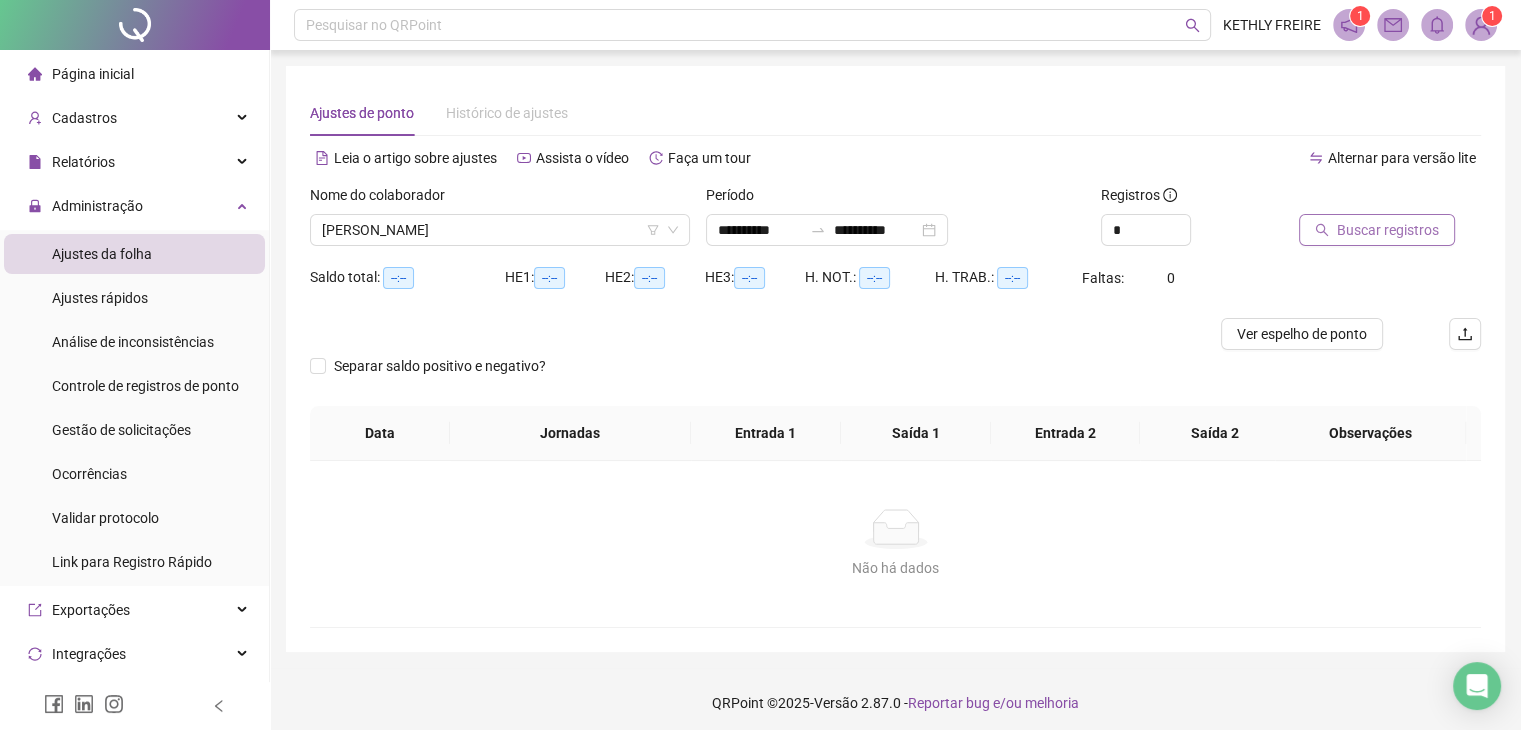 click on "Buscar registros" at bounding box center (1388, 230) 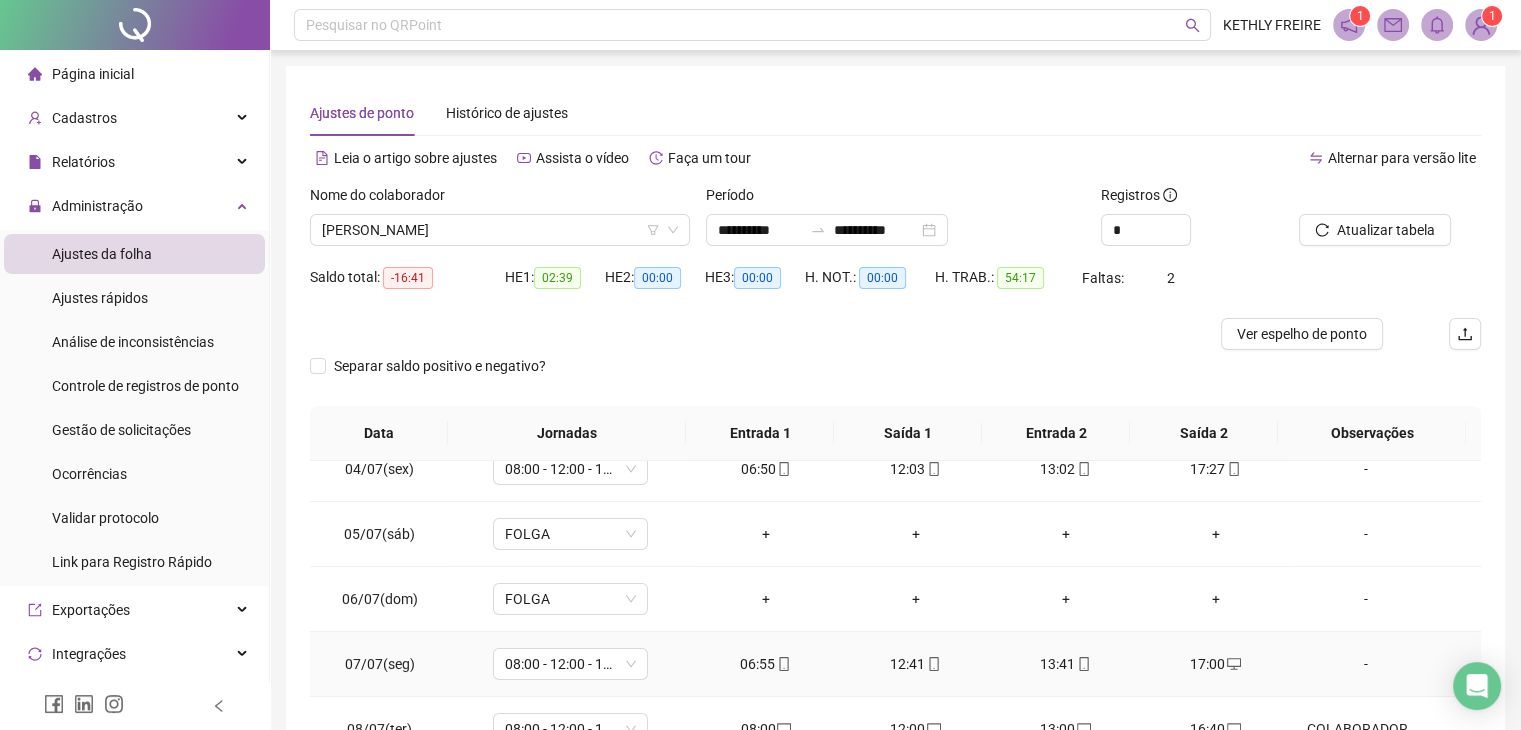 scroll, scrollTop: 220, scrollLeft: 0, axis: vertical 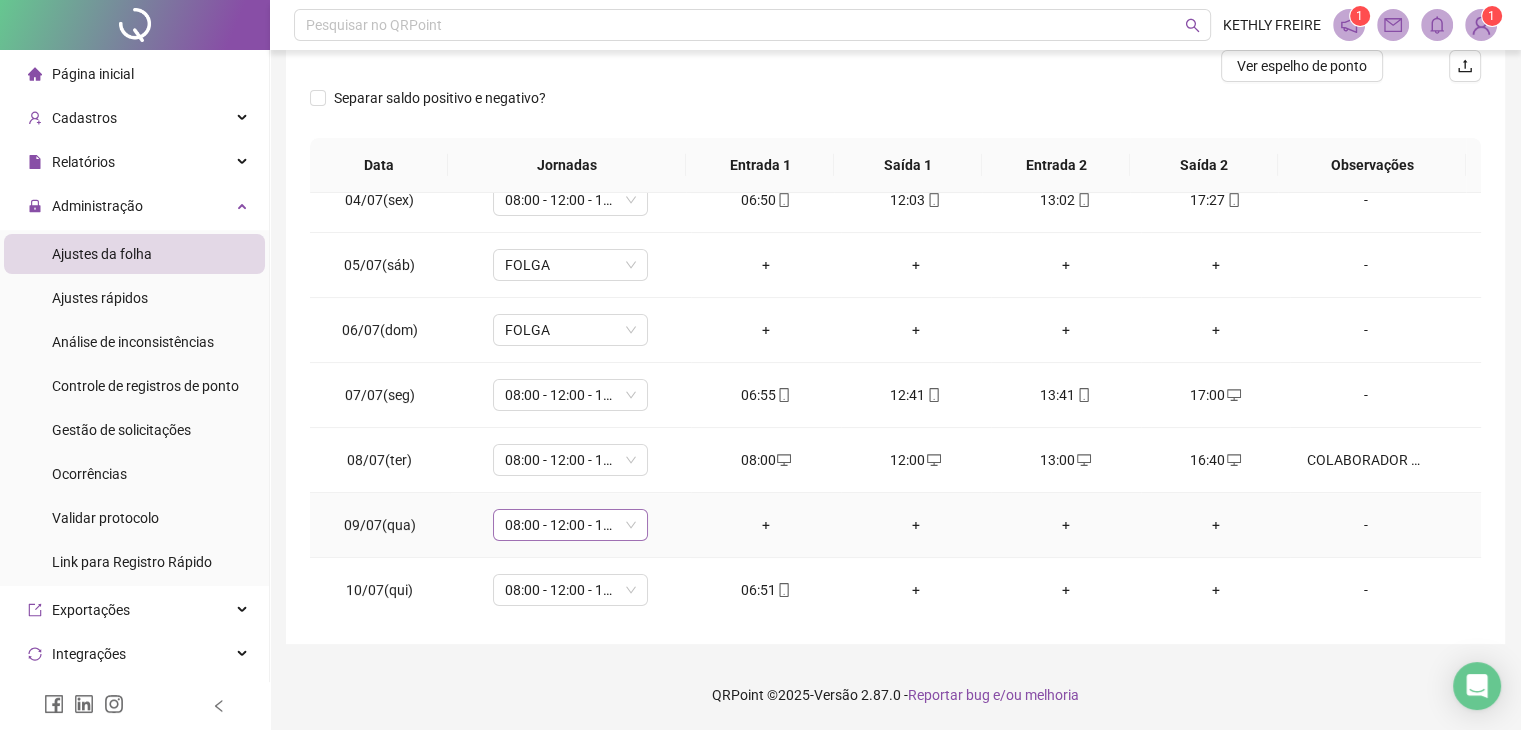click on "08:00 - 12:00 - 13:00 - 18:00" at bounding box center (570, 525) 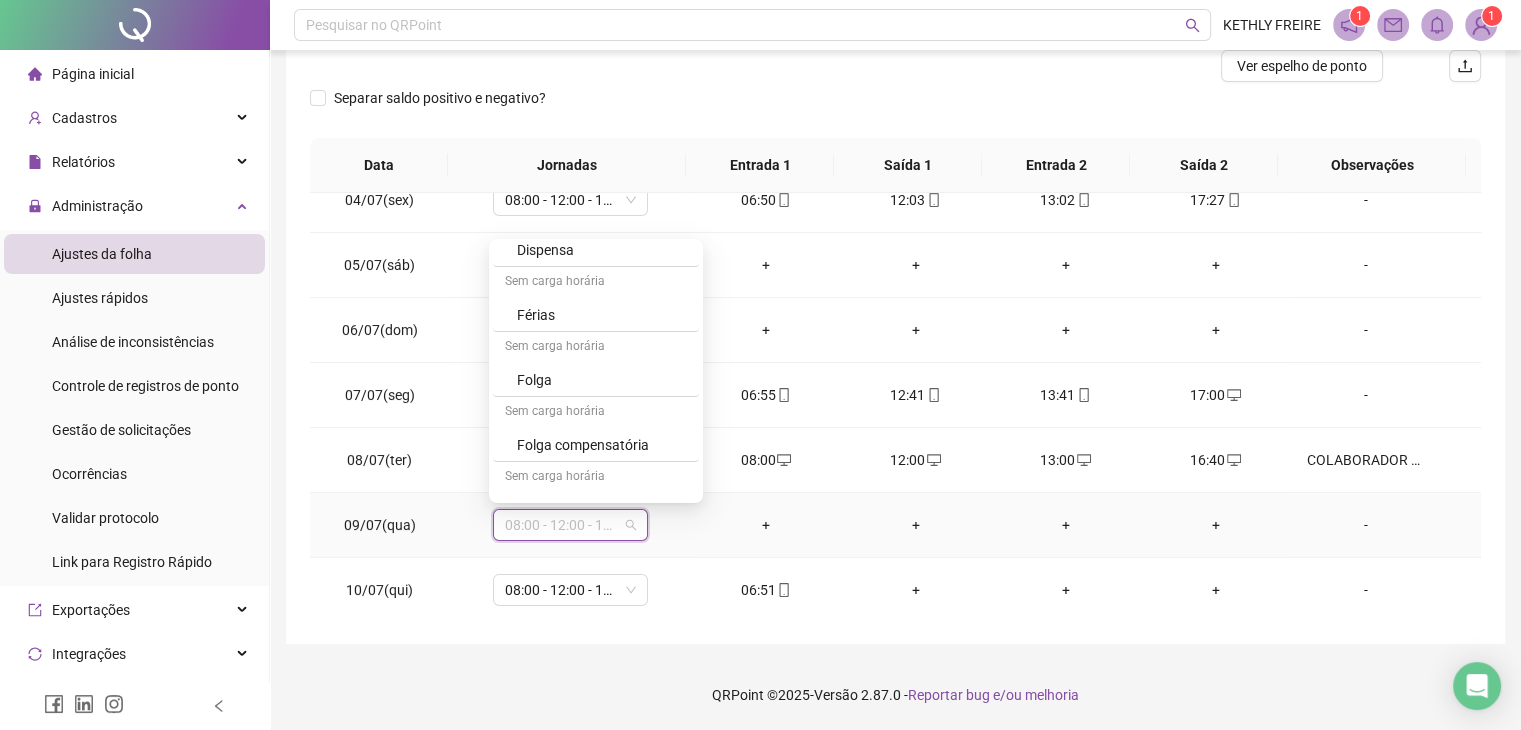 scroll, scrollTop: 300, scrollLeft: 0, axis: vertical 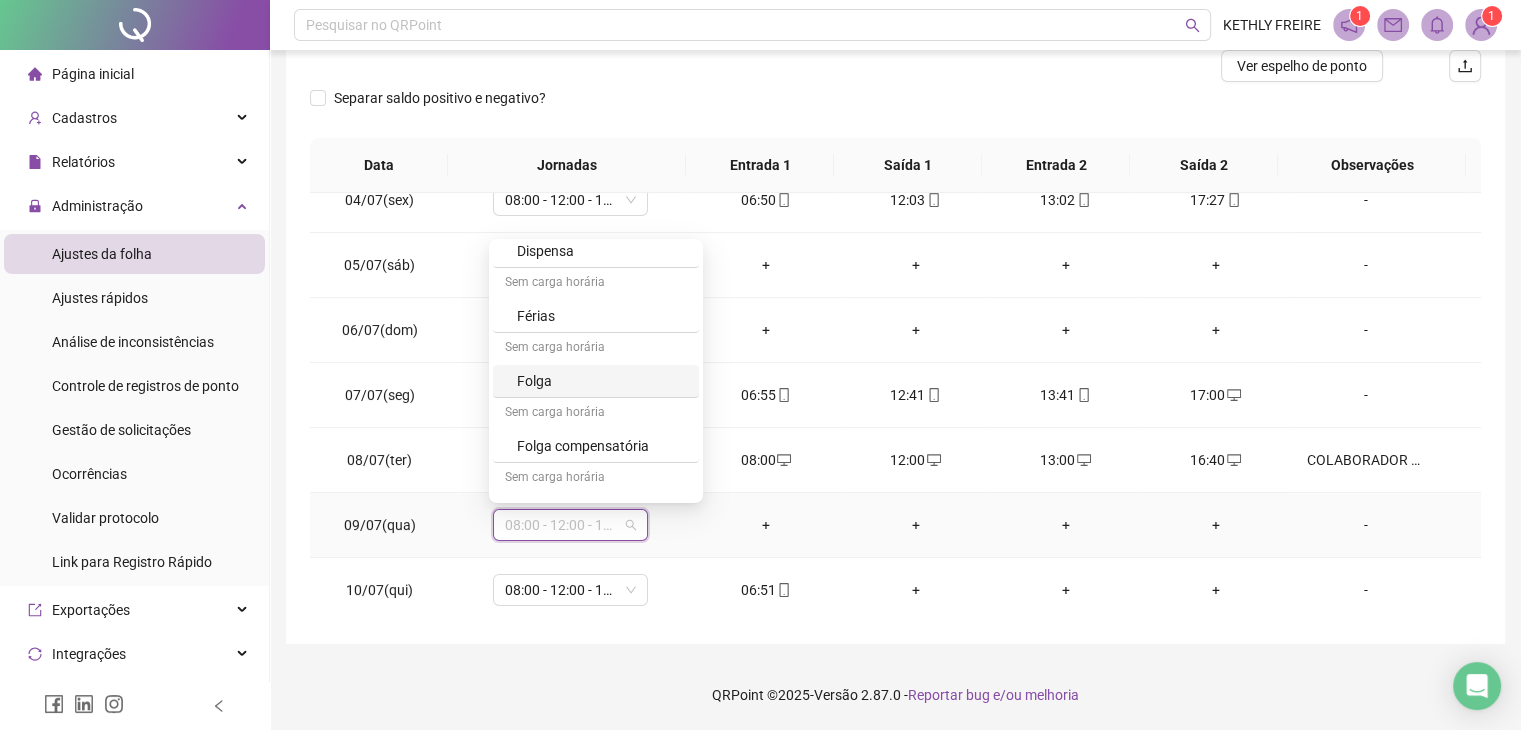 click on "Folga" at bounding box center [602, 381] 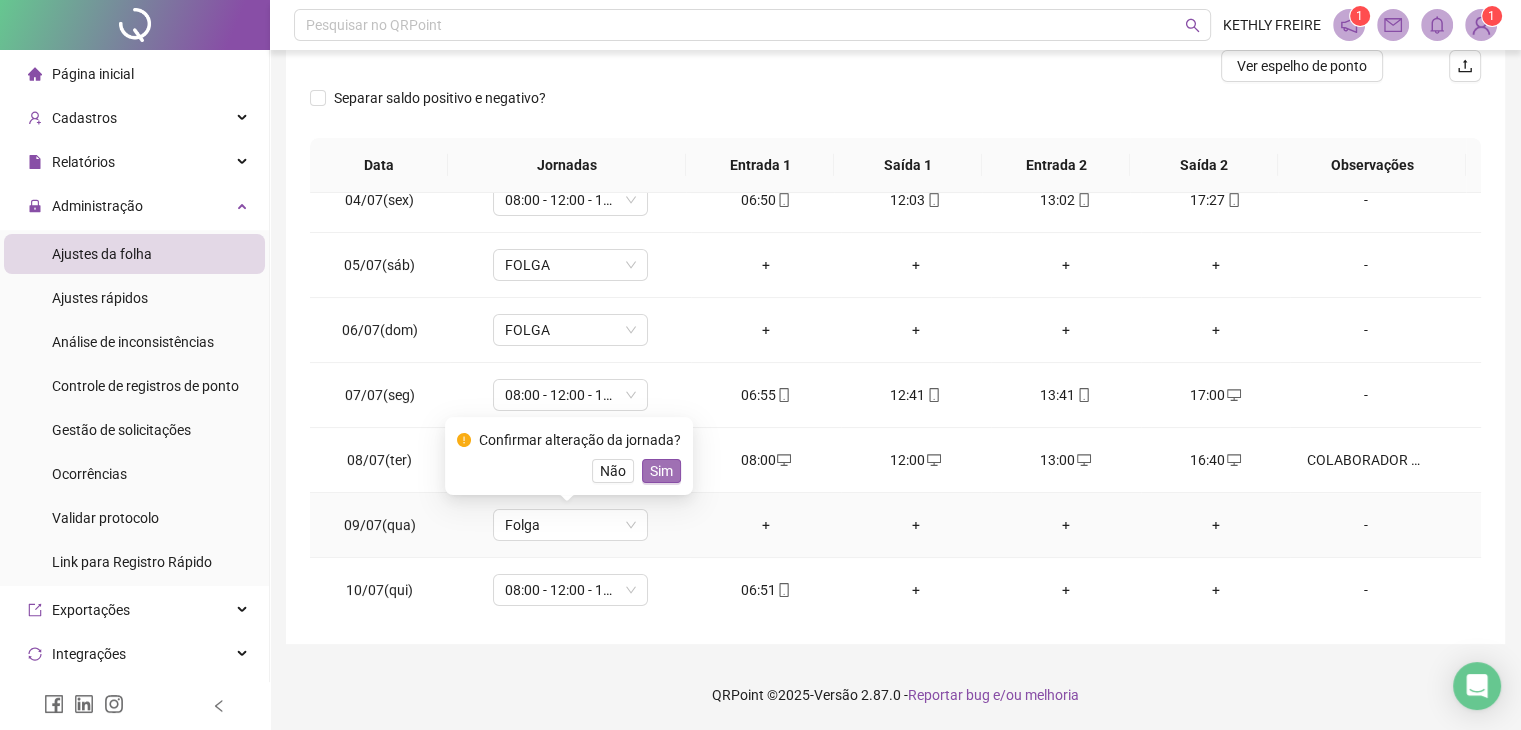 click on "Sim" at bounding box center [661, 471] 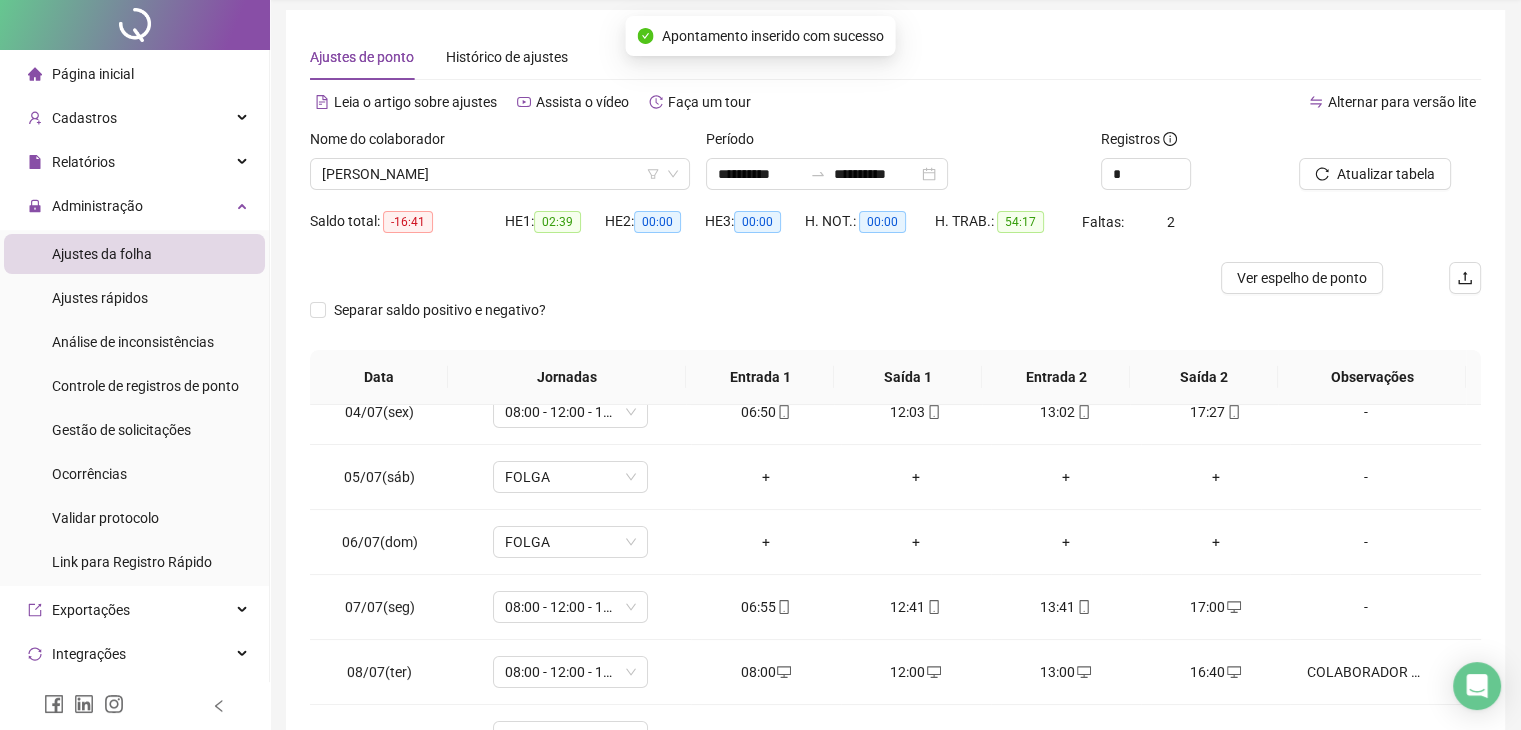scroll, scrollTop: 0, scrollLeft: 0, axis: both 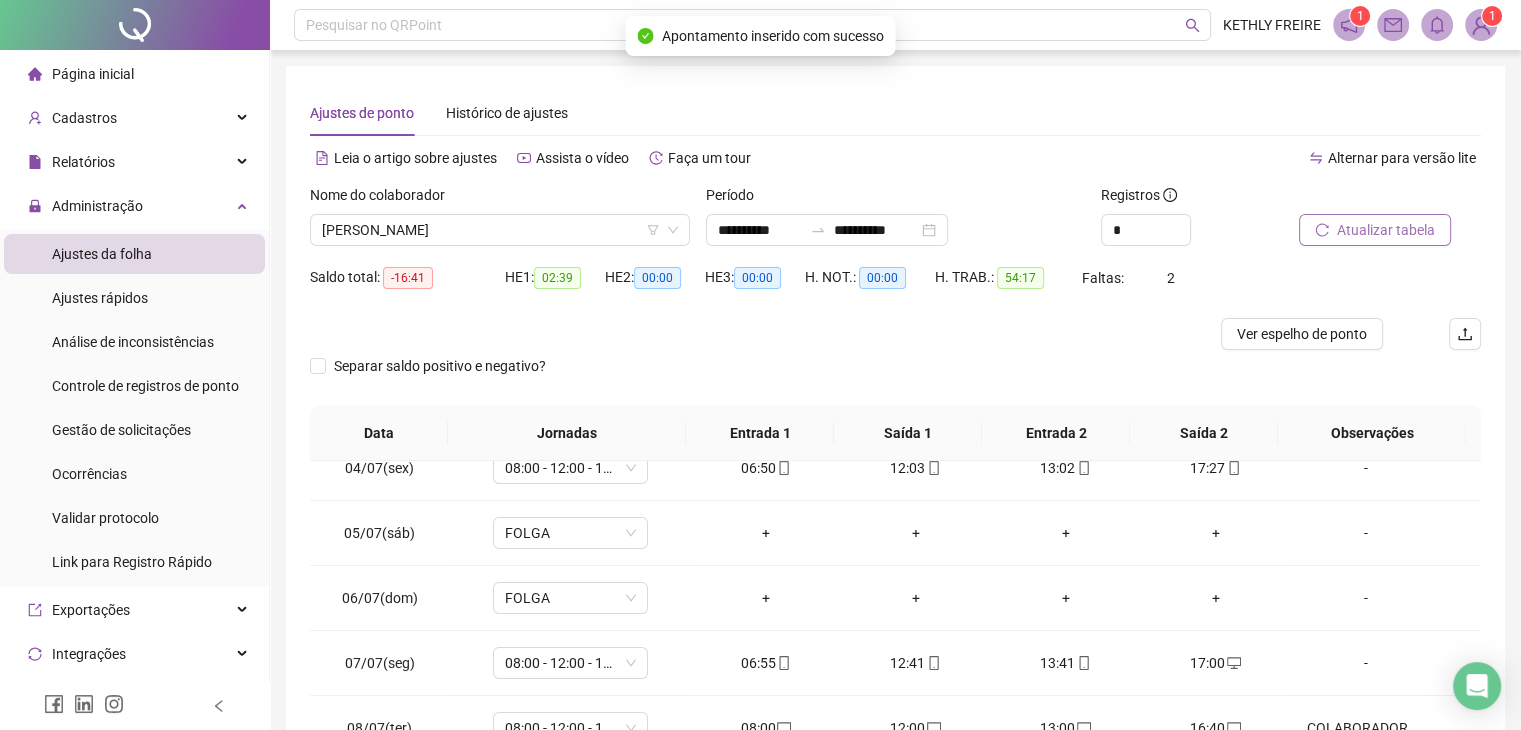 click on "Atualizar tabela" at bounding box center [1375, 230] 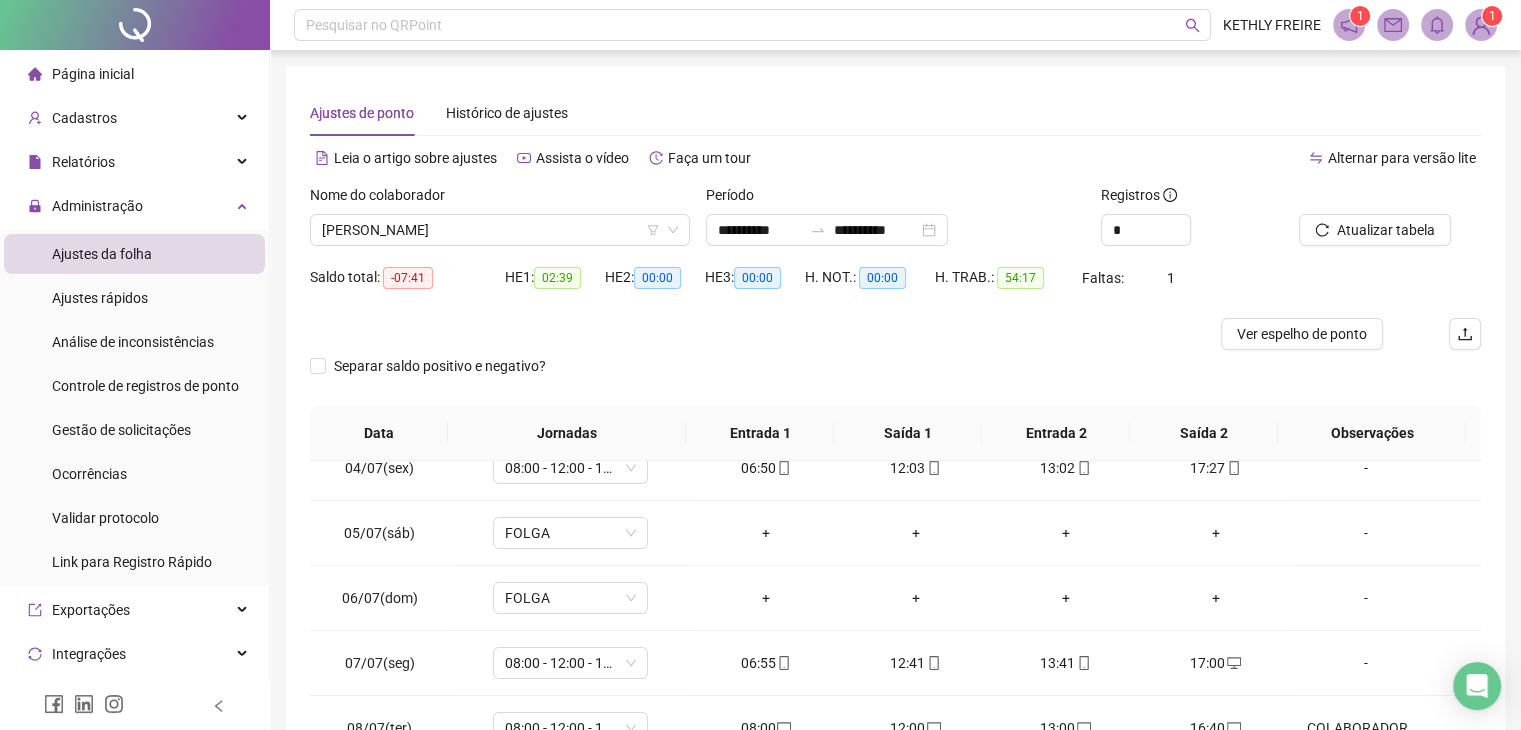 drag, startPoint x: 524, startPoint y: 237, endPoint x: 522, endPoint y: 256, distance: 19.104973 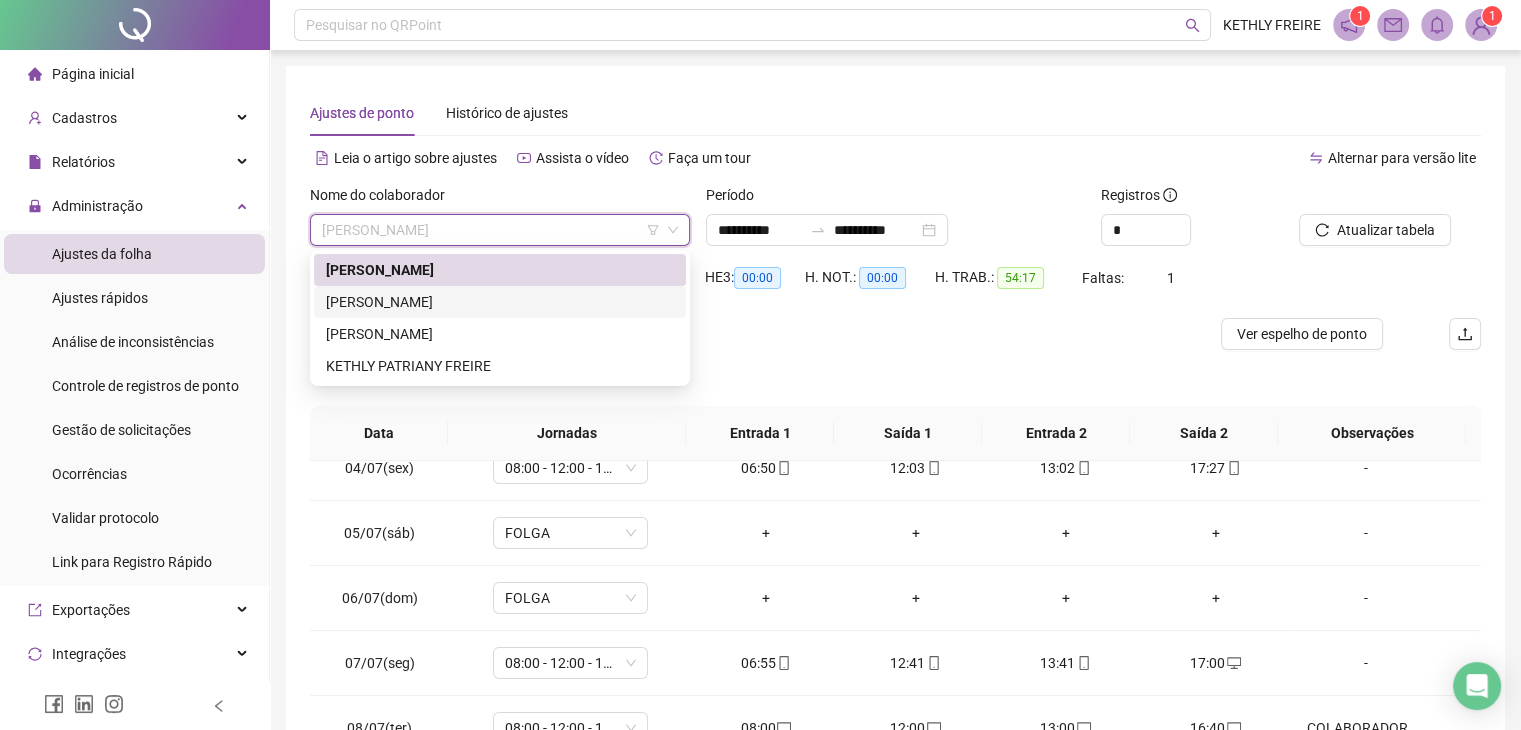 click on "[PERSON_NAME]" at bounding box center (500, 302) 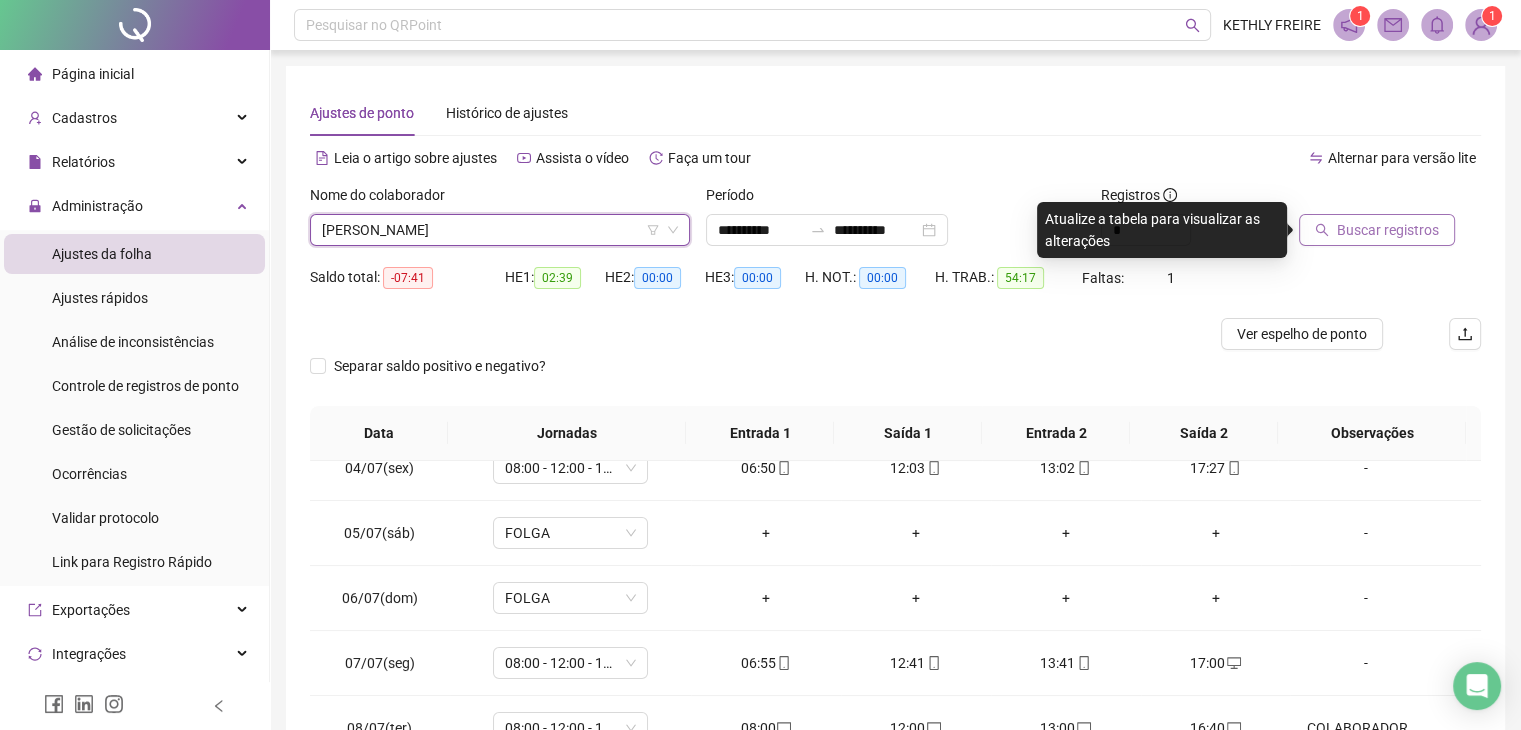 click on "Buscar registros" at bounding box center [1377, 230] 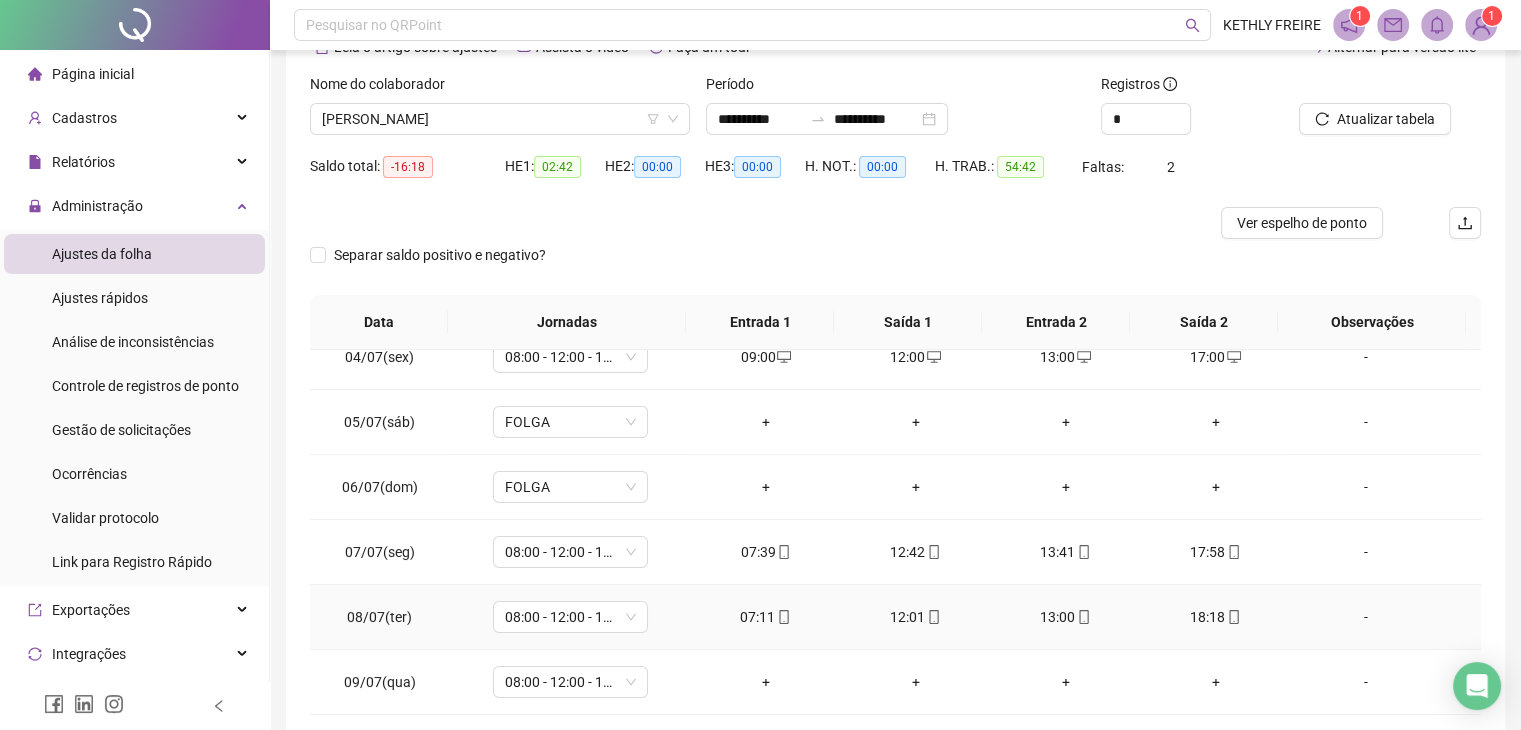scroll, scrollTop: 268, scrollLeft: 0, axis: vertical 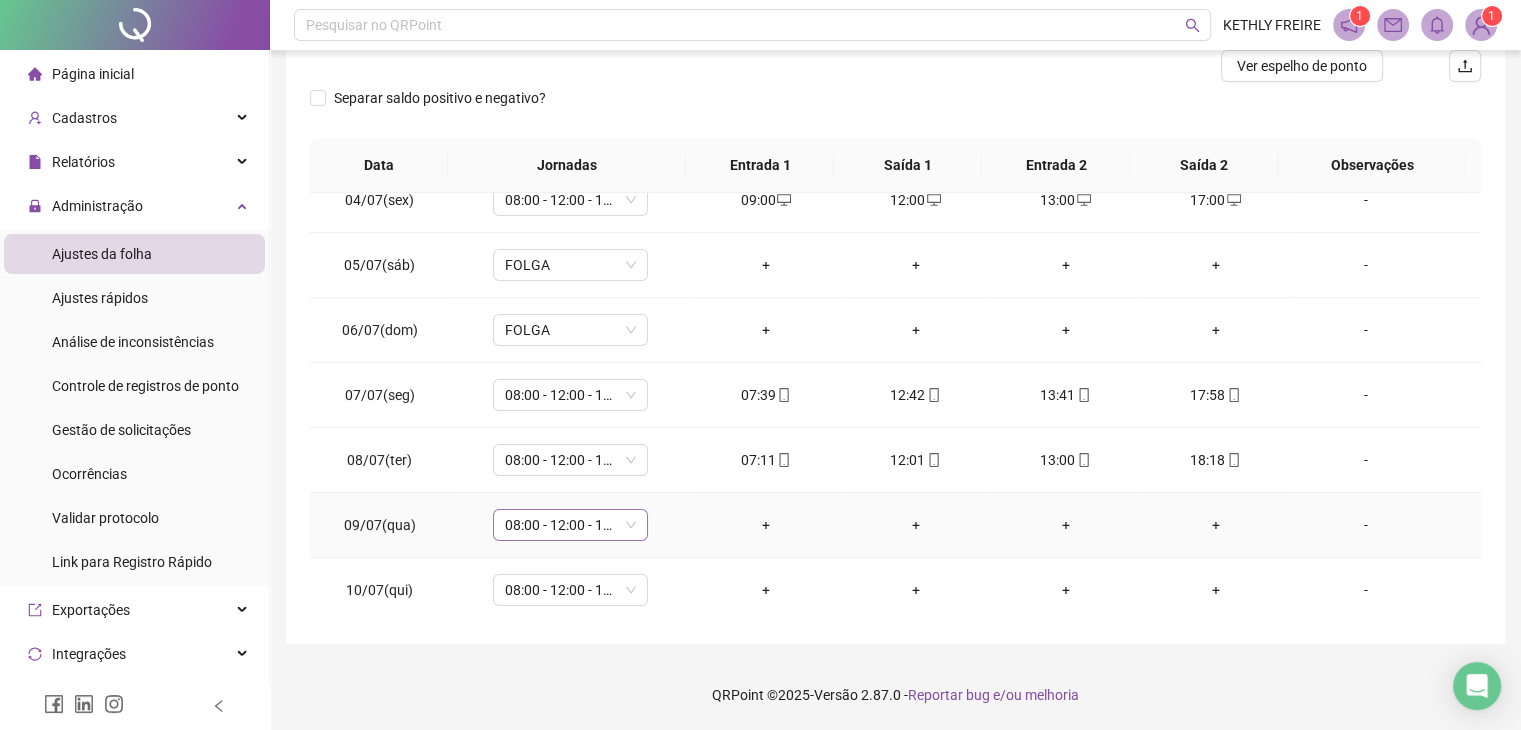 click on "08:00 - 12:00 - 13:00 - 18:00" at bounding box center (570, 525) 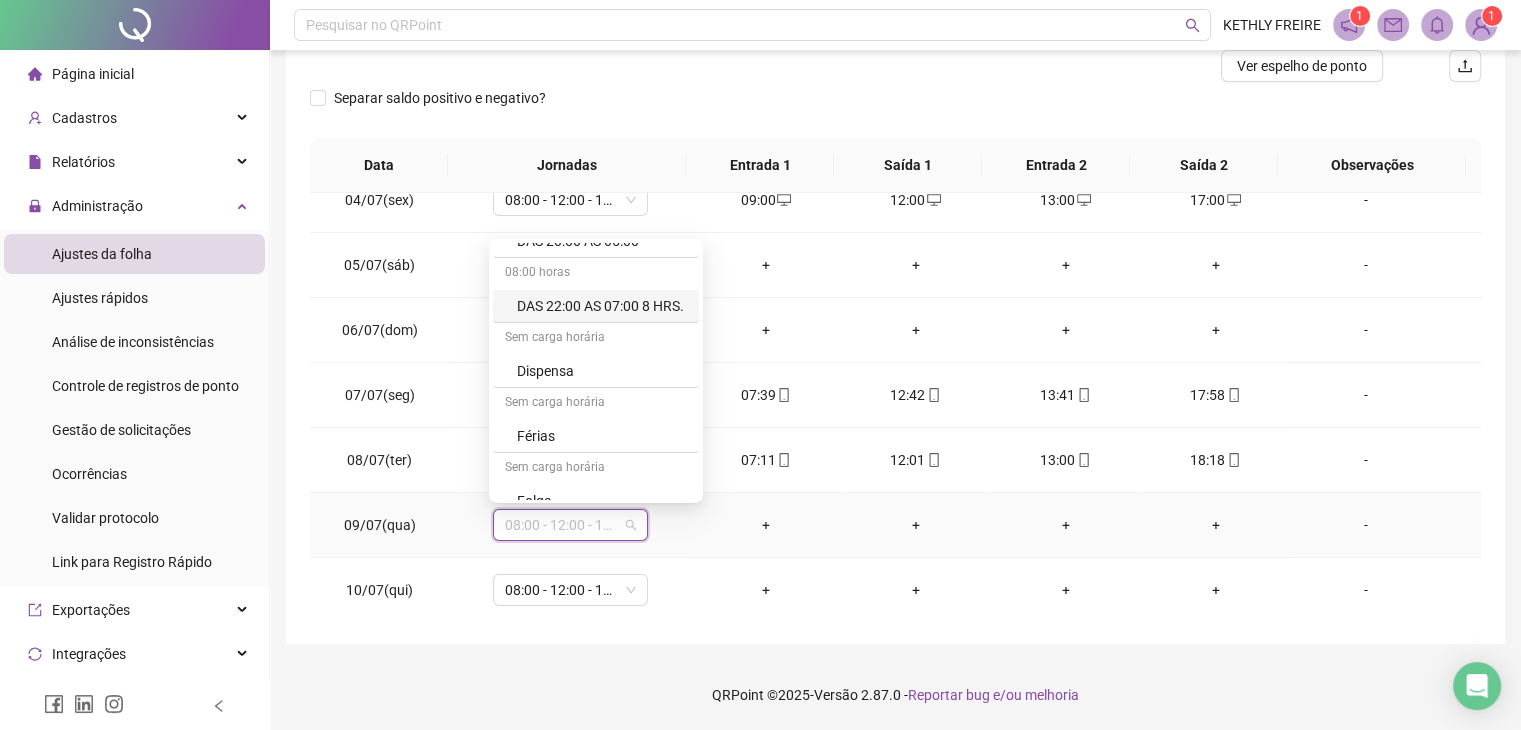 scroll, scrollTop: 200, scrollLeft: 0, axis: vertical 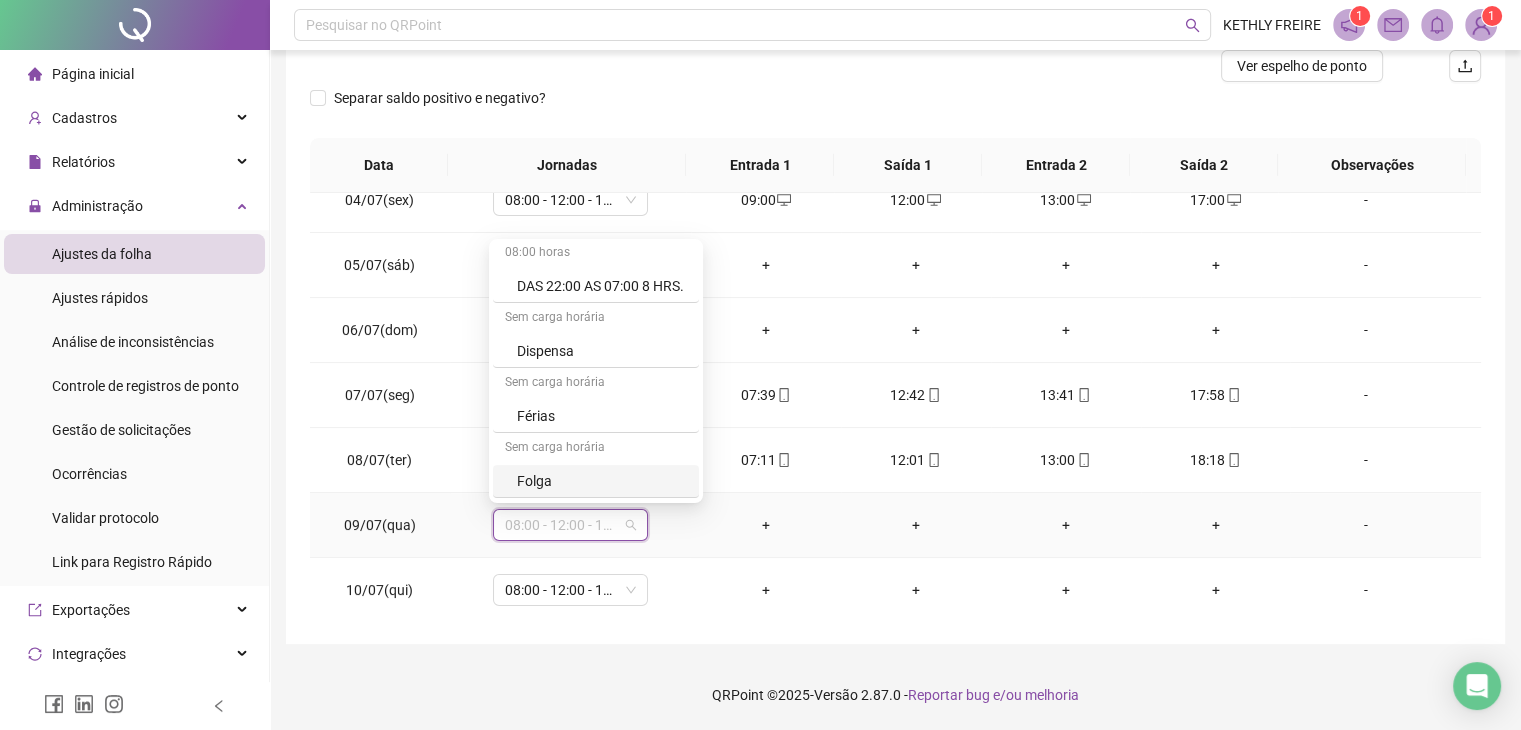 click on "Folga" at bounding box center (602, 481) 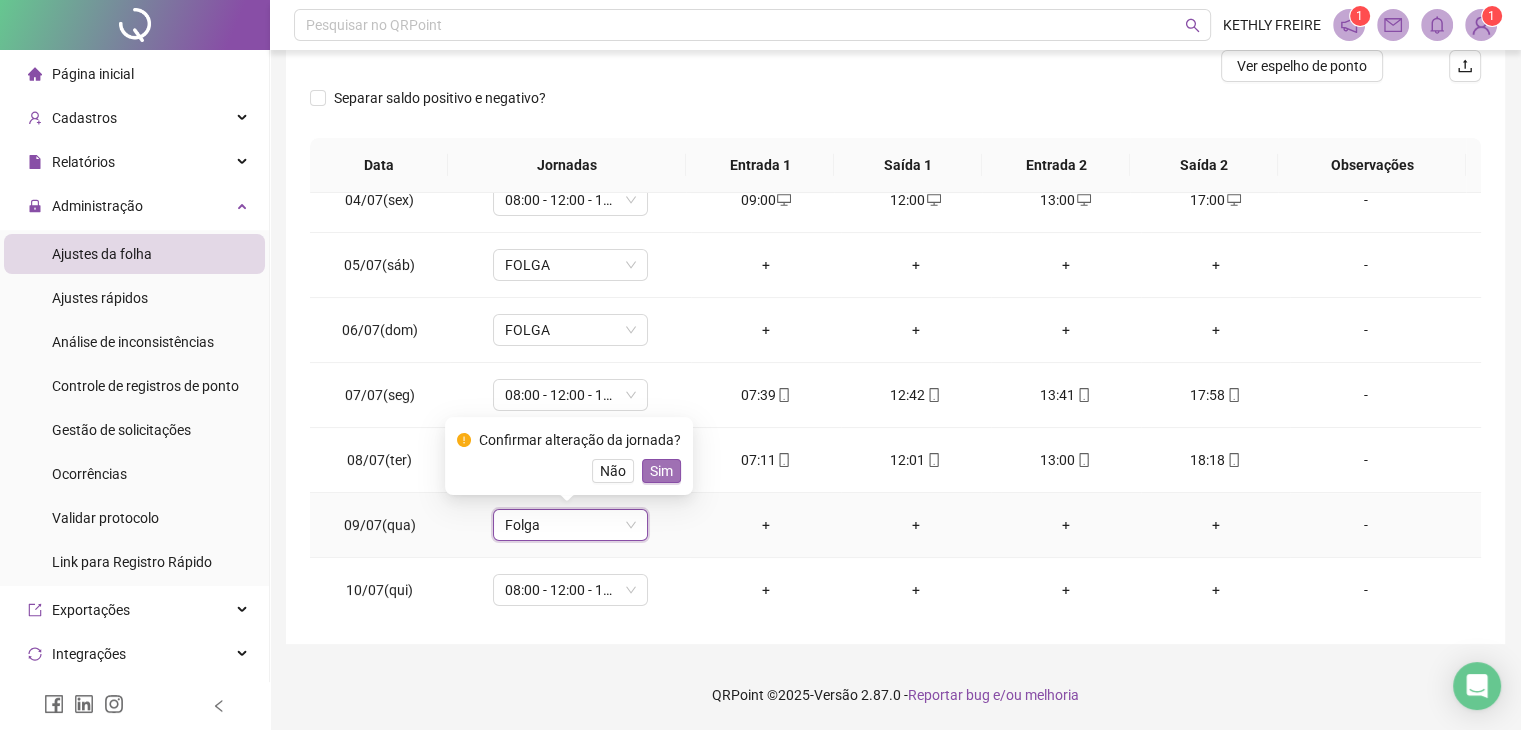 click on "Sim" at bounding box center [661, 471] 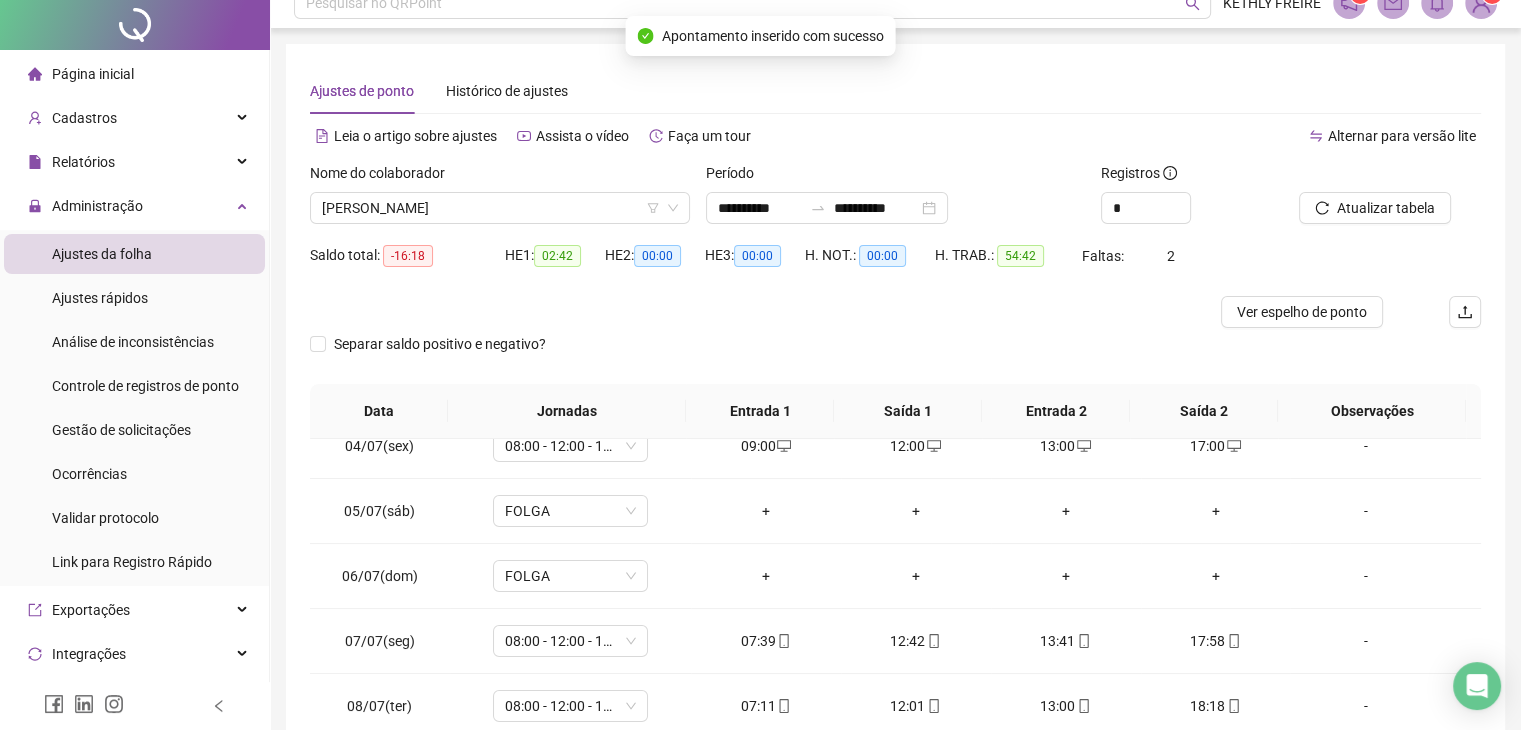 scroll, scrollTop: 0, scrollLeft: 0, axis: both 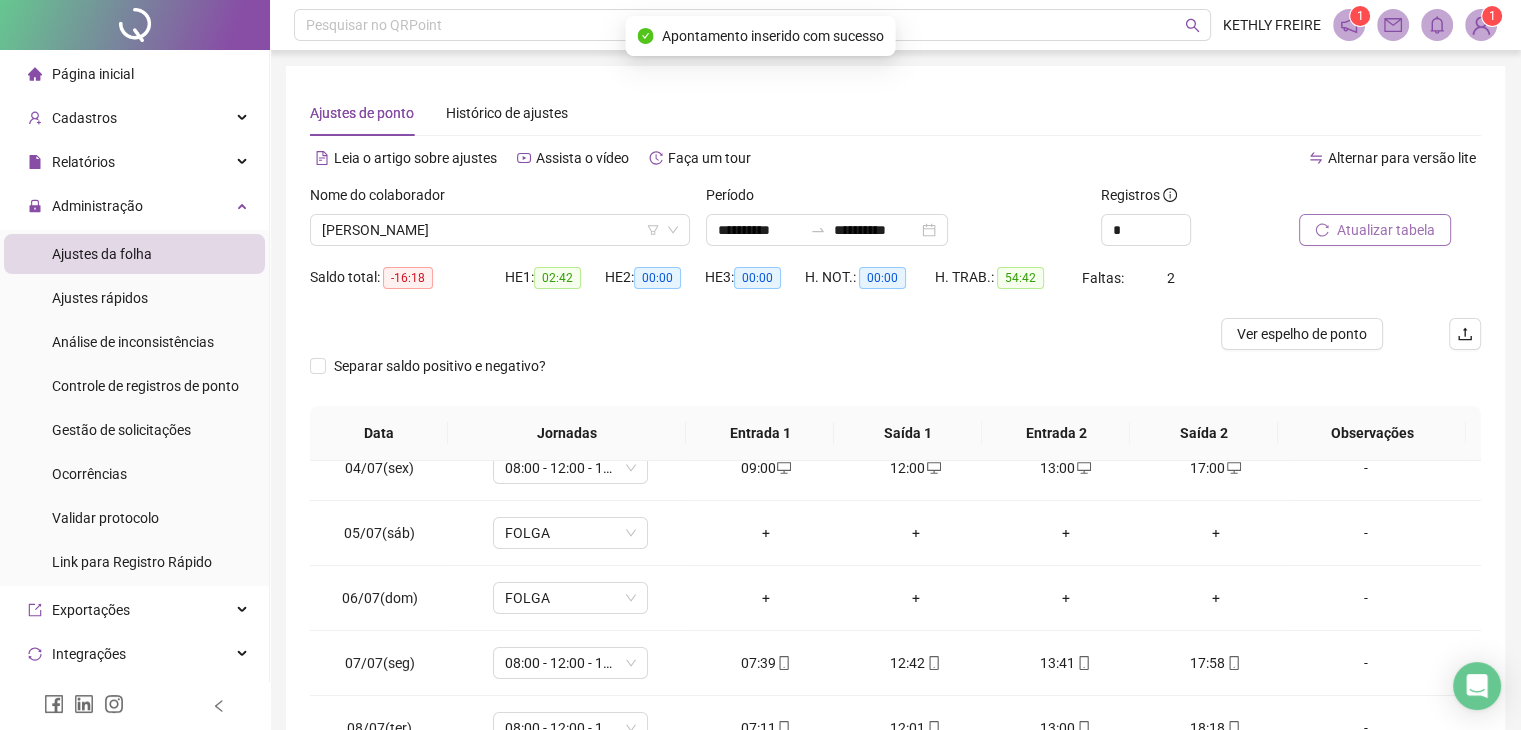 click on "Atualizar tabela" at bounding box center (1386, 230) 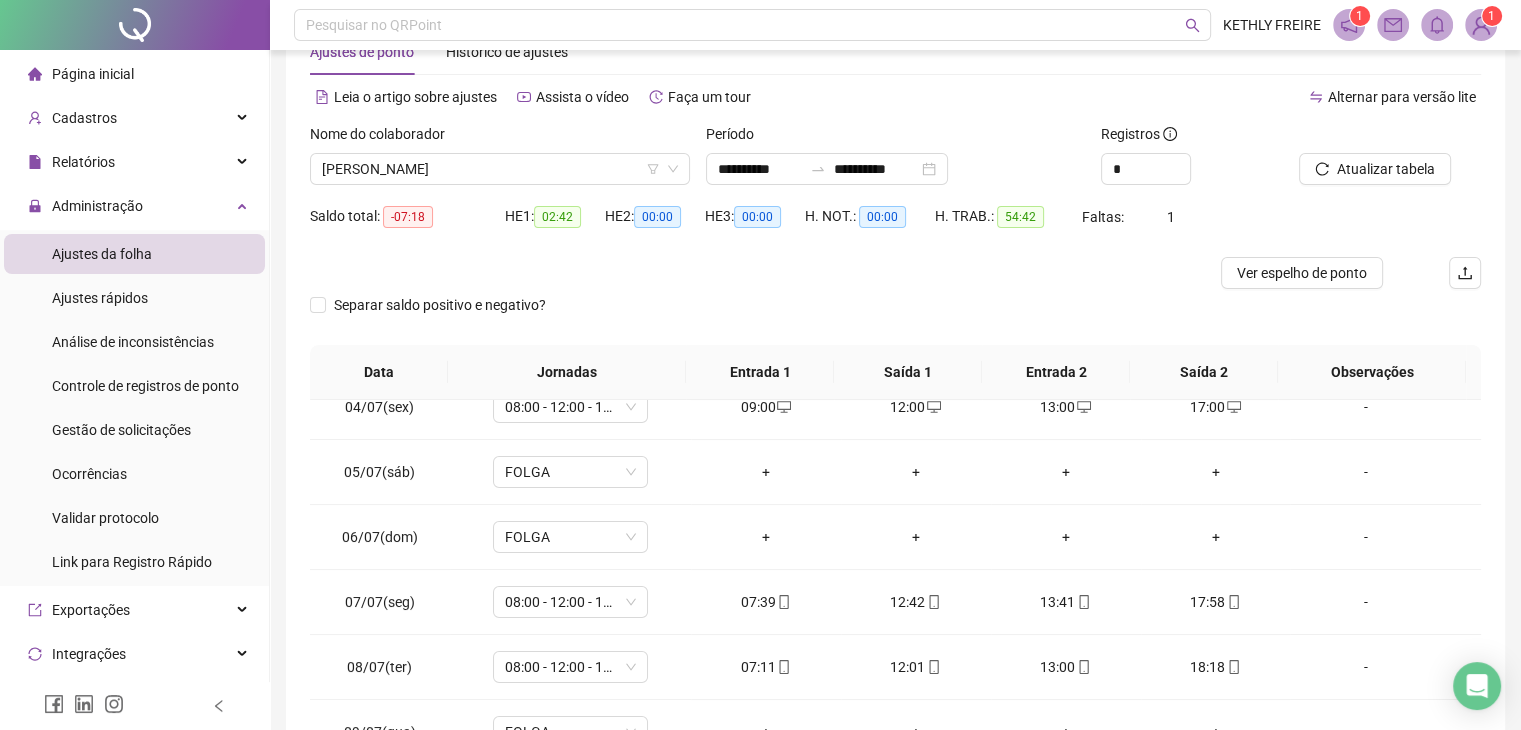 scroll, scrollTop: 0, scrollLeft: 0, axis: both 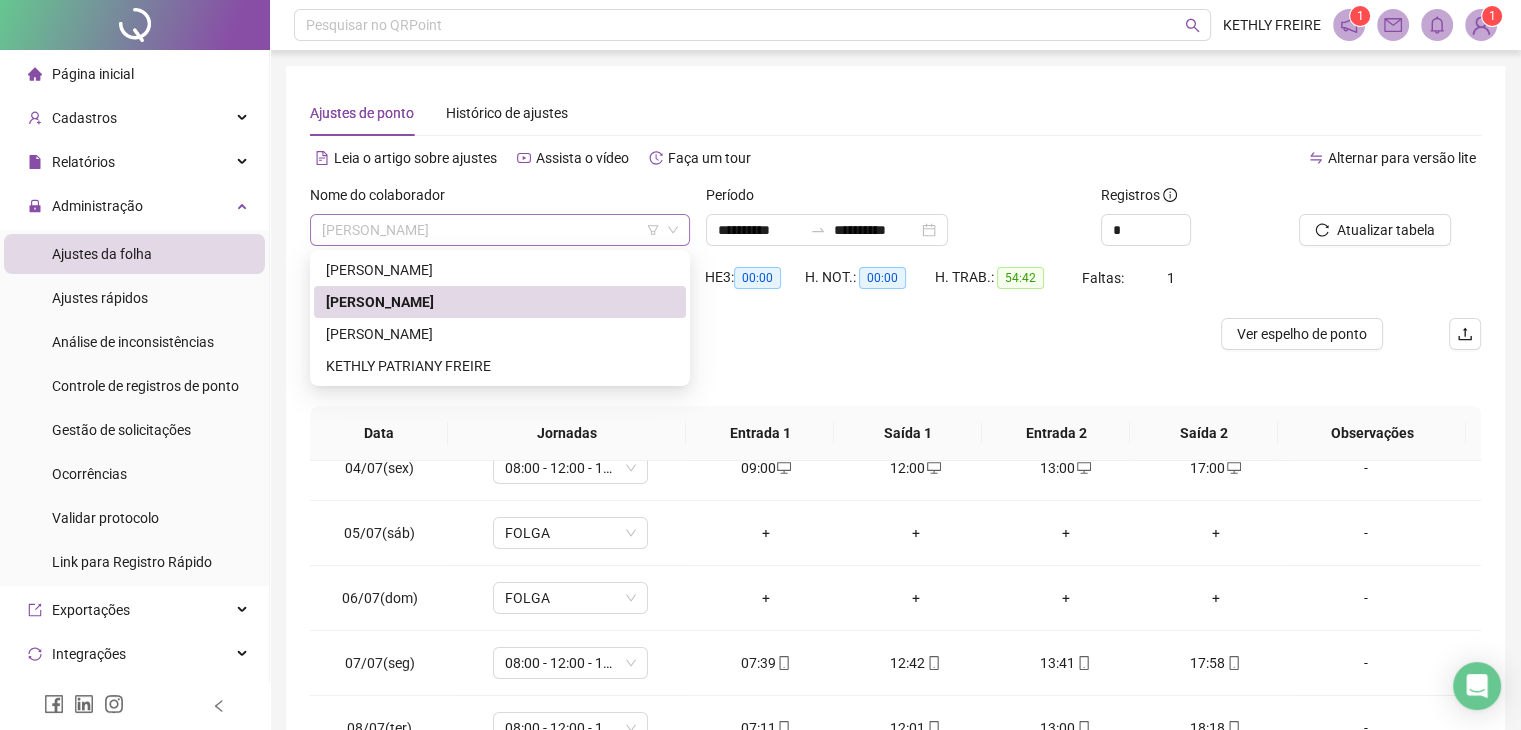 click on "[PERSON_NAME]" at bounding box center (500, 230) 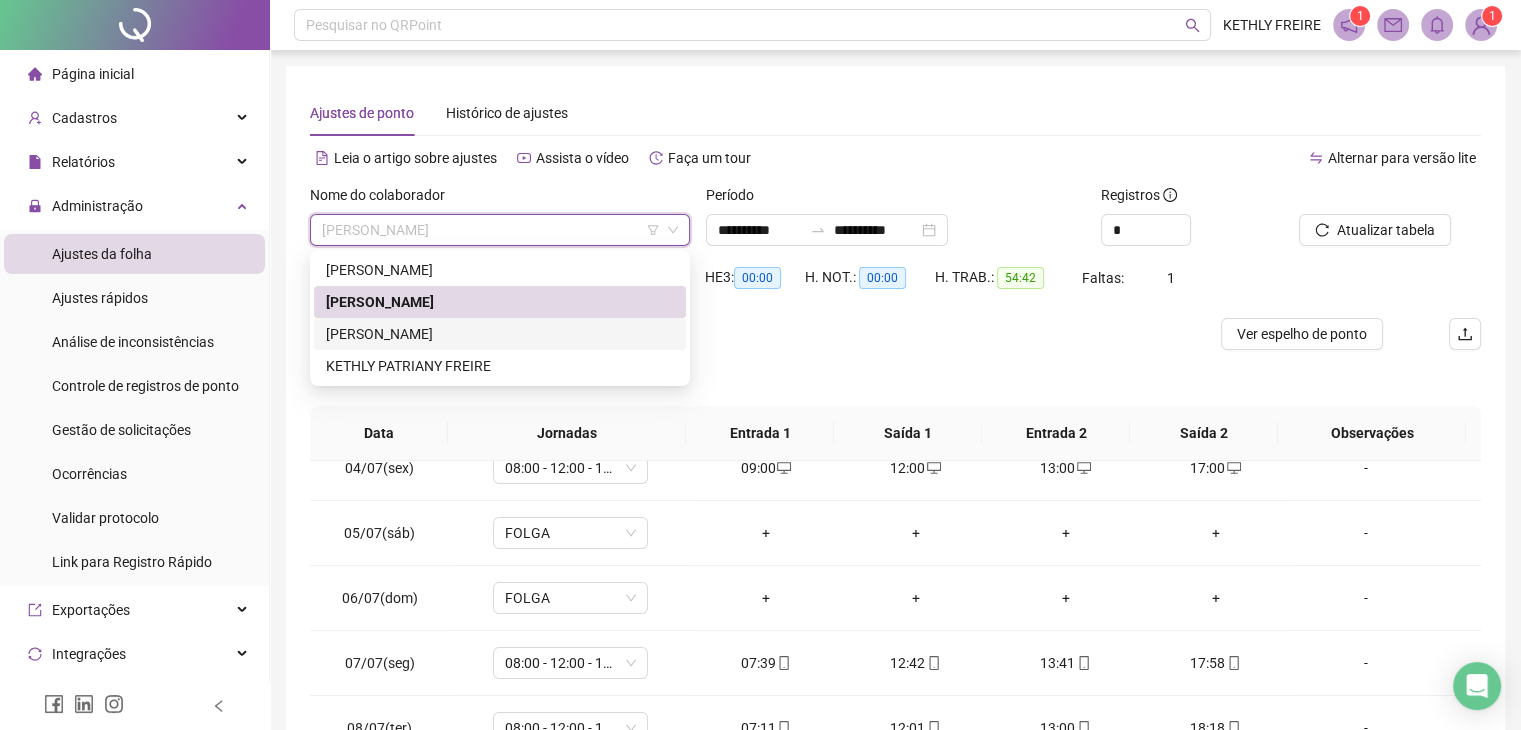 click on "[PERSON_NAME]" at bounding box center [500, 334] 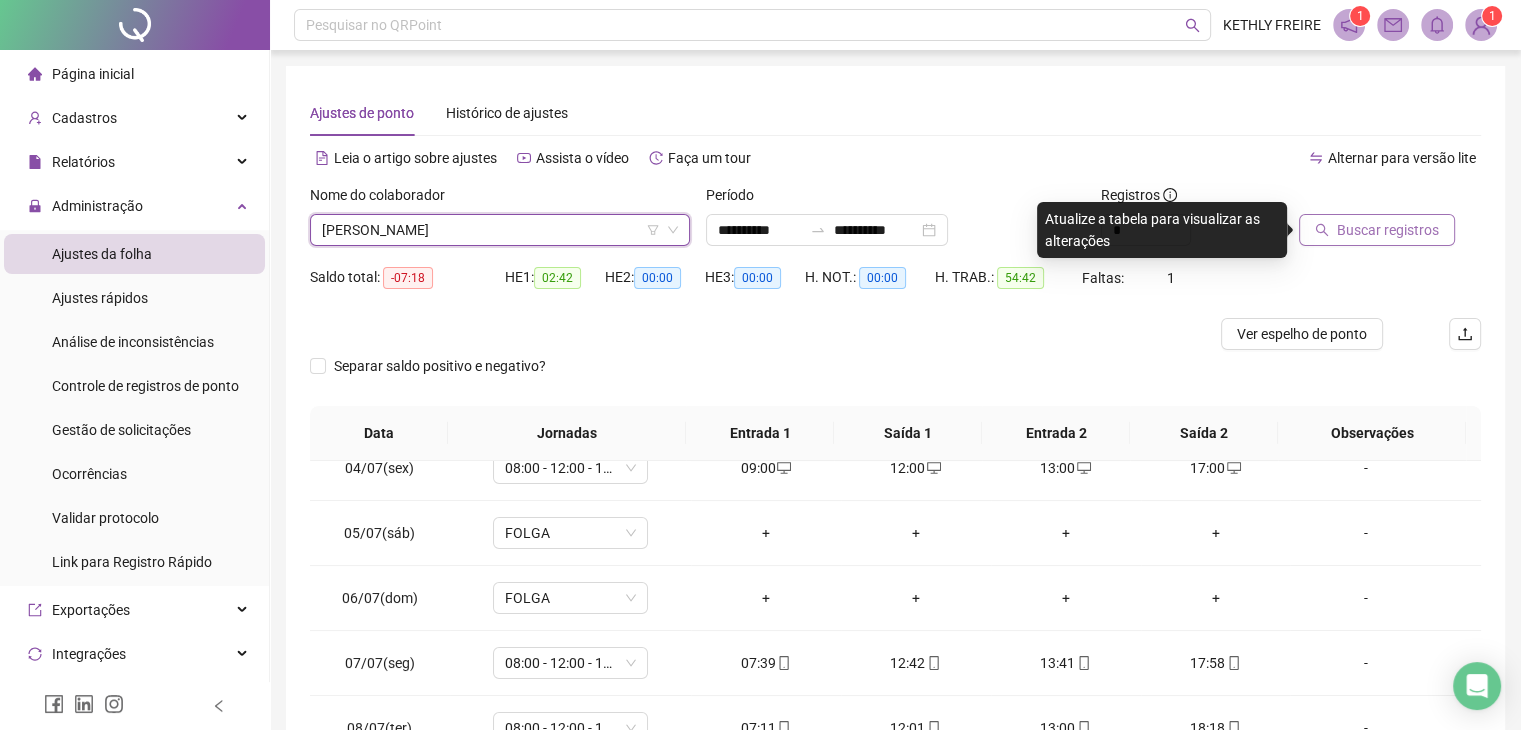 click on "Buscar registros" at bounding box center (1377, 230) 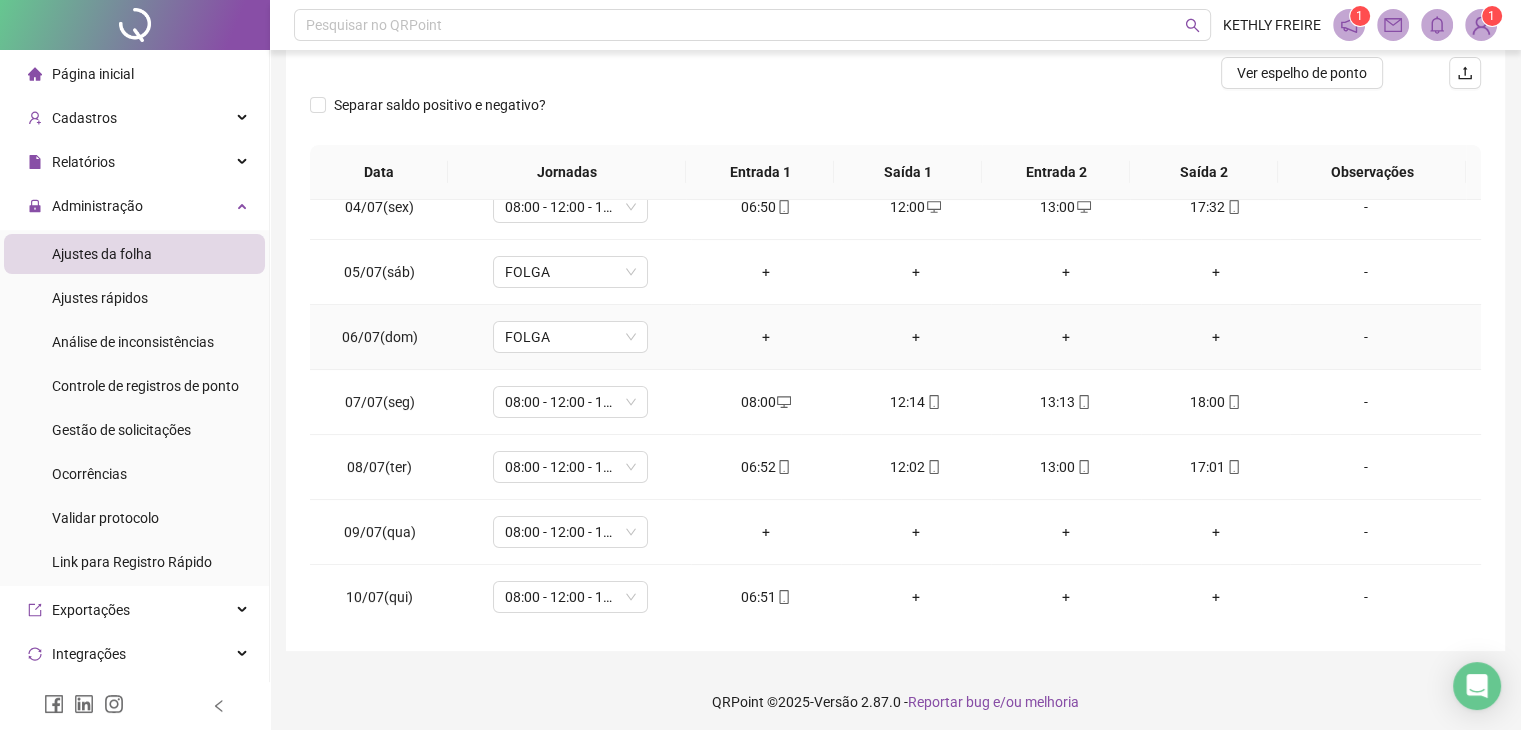 scroll, scrollTop: 268, scrollLeft: 0, axis: vertical 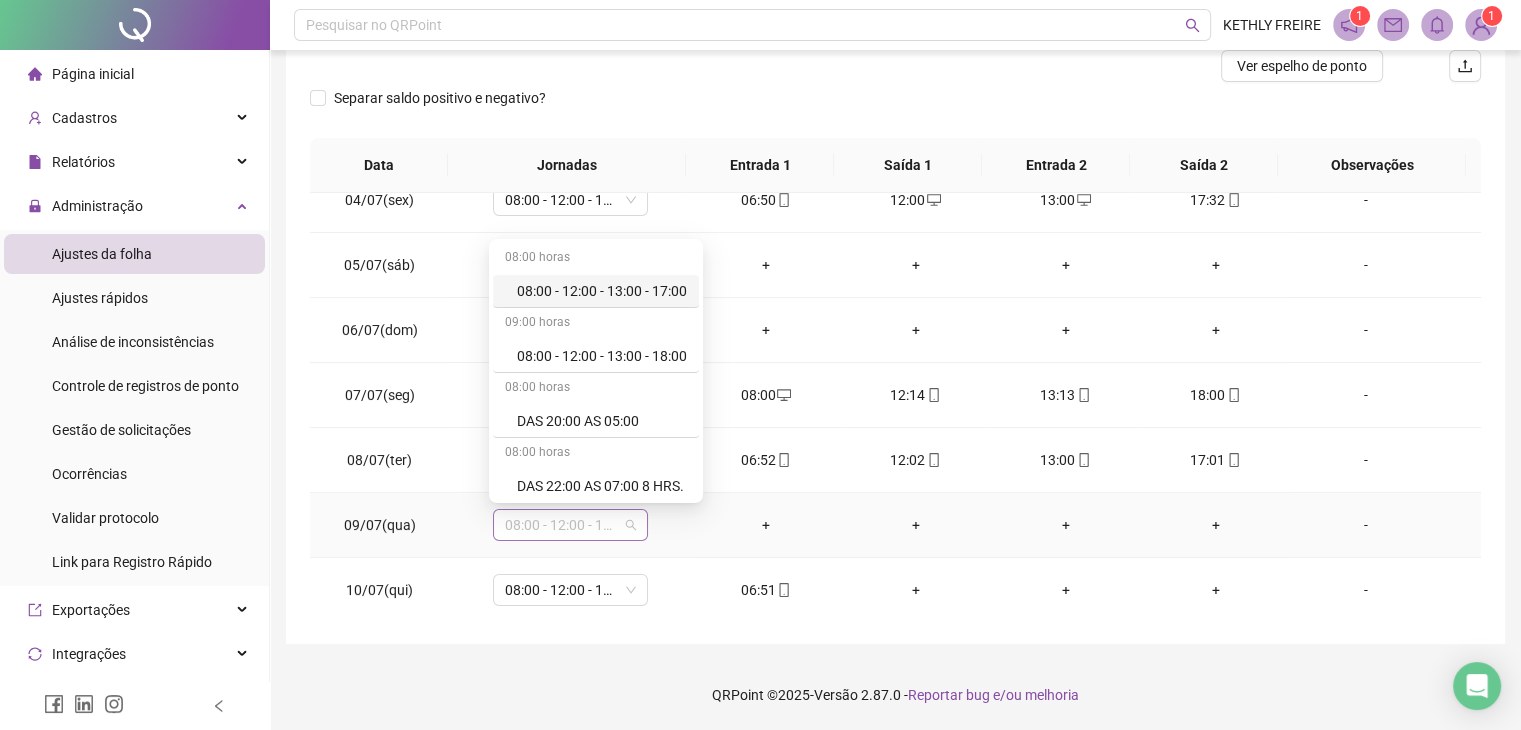 click on "08:00 - 12:00 - 13:00 - 18:00" at bounding box center (570, 525) 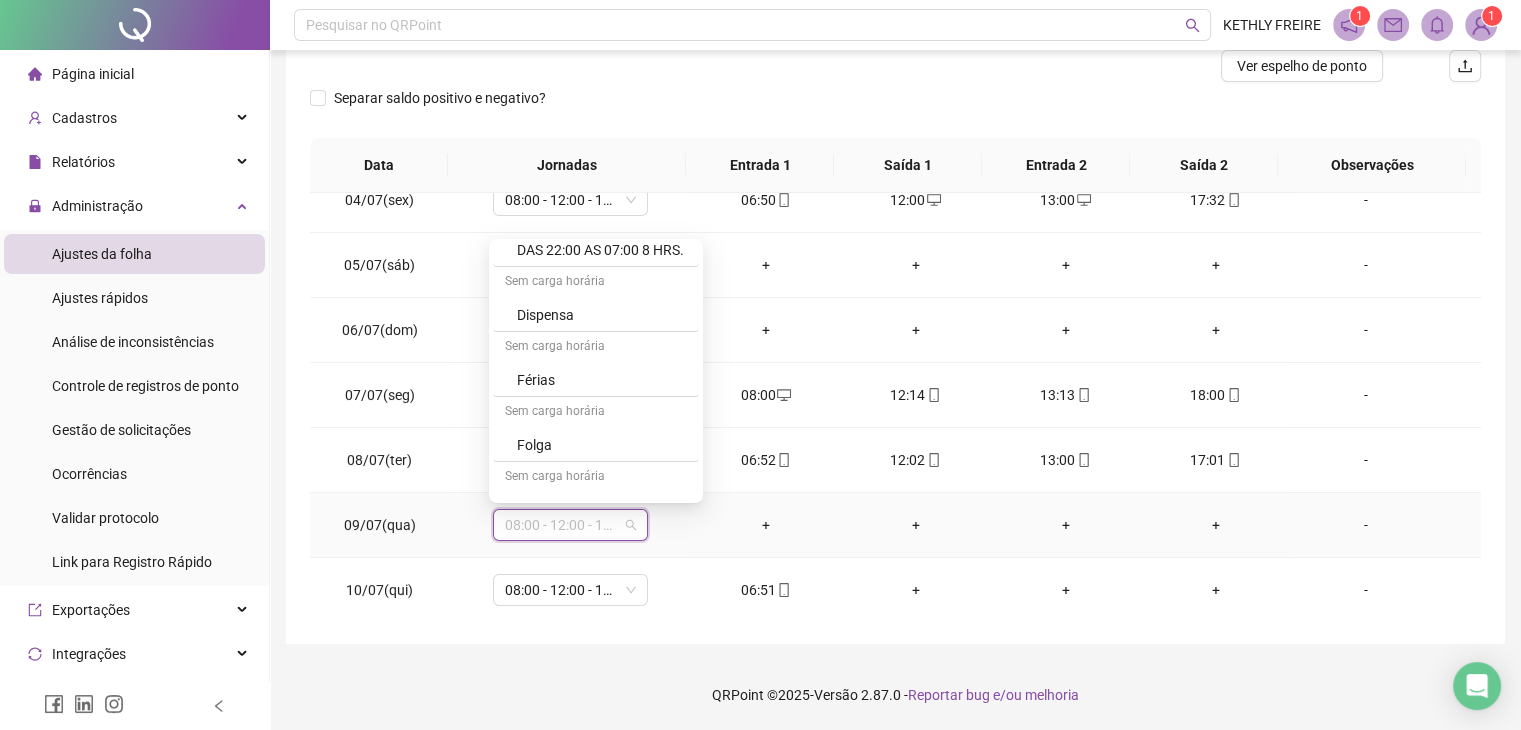 scroll, scrollTop: 300, scrollLeft: 0, axis: vertical 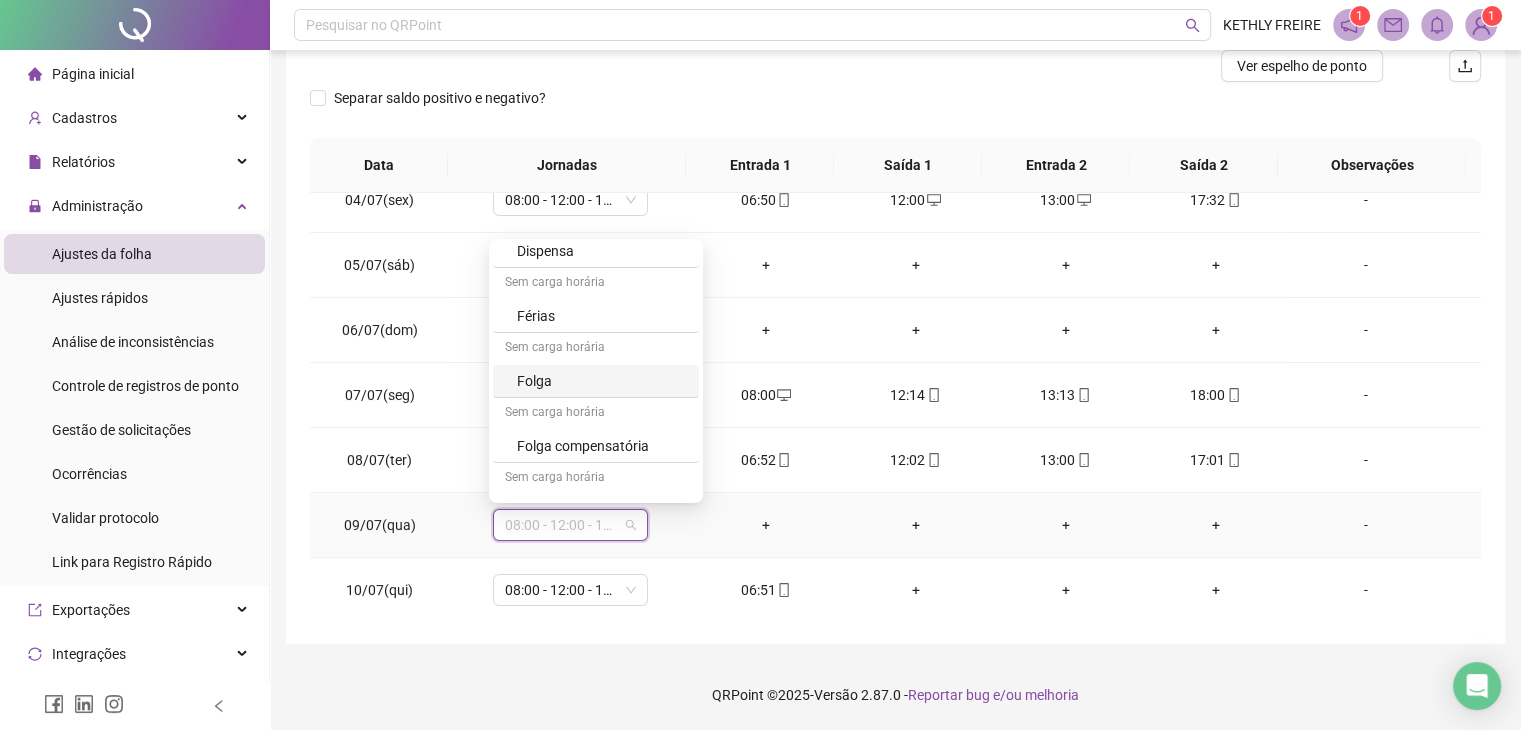click on "Folga" at bounding box center (602, 381) 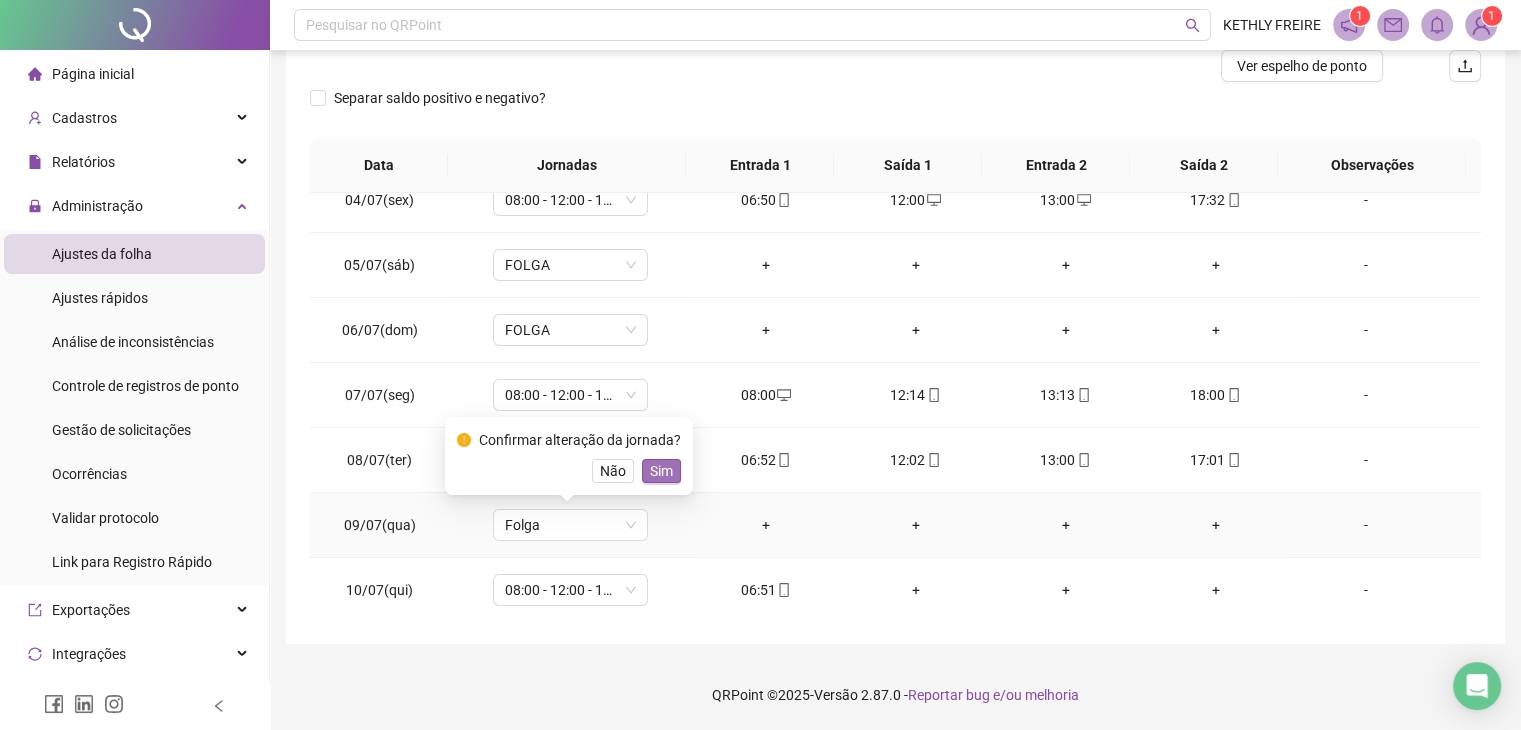 click on "Sim" at bounding box center (661, 471) 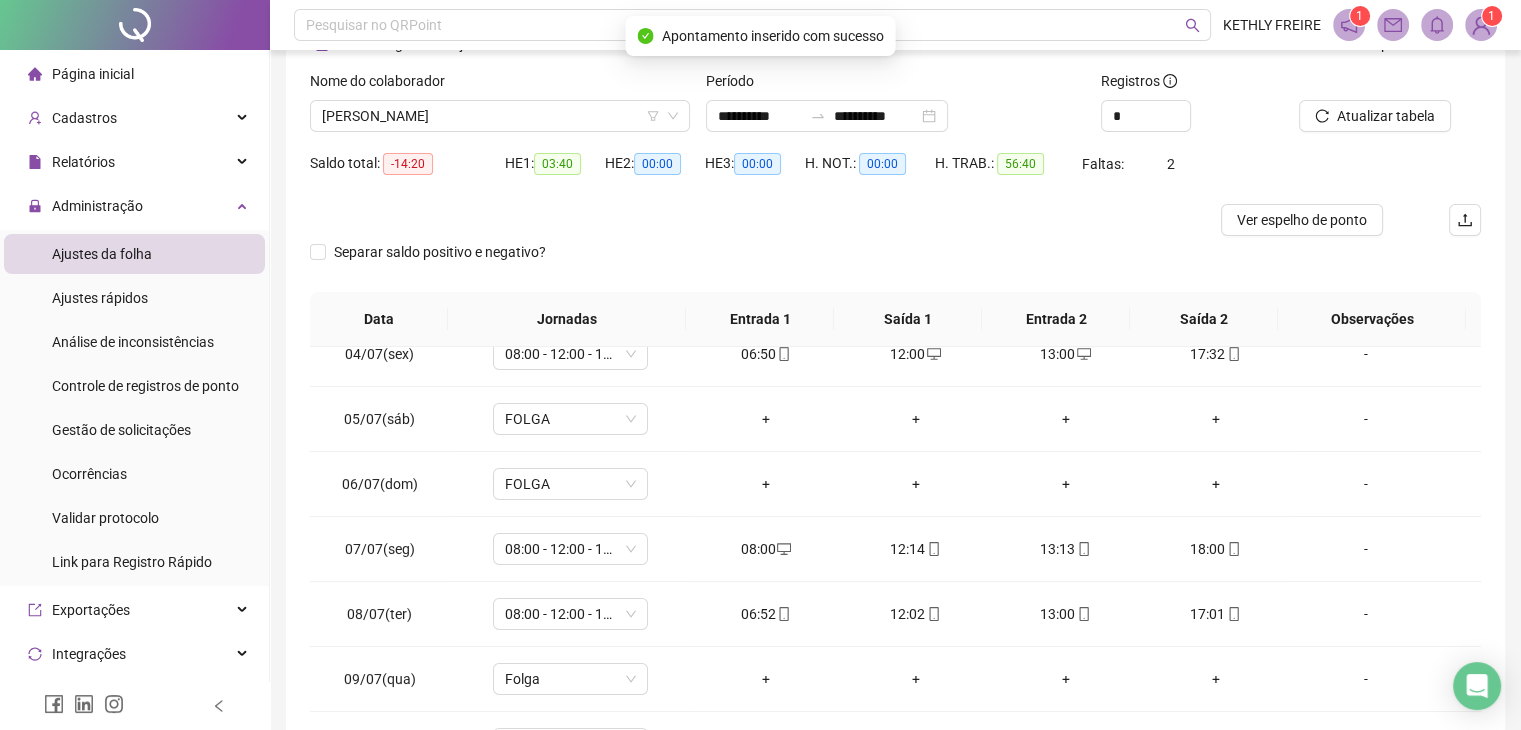 scroll, scrollTop: 68, scrollLeft: 0, axis: vertical 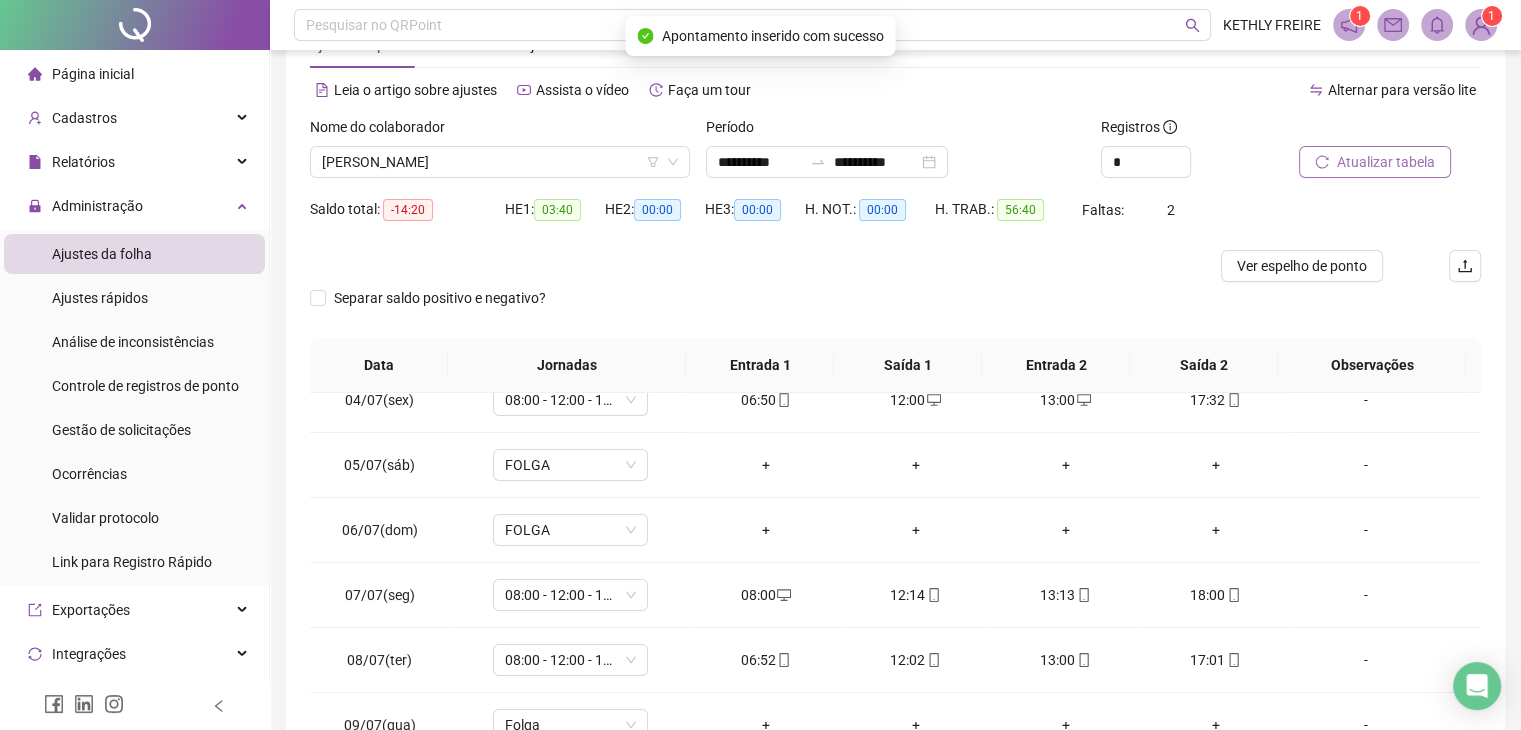 click on "Atualizar tabela" at bounding box center (1375, 162) 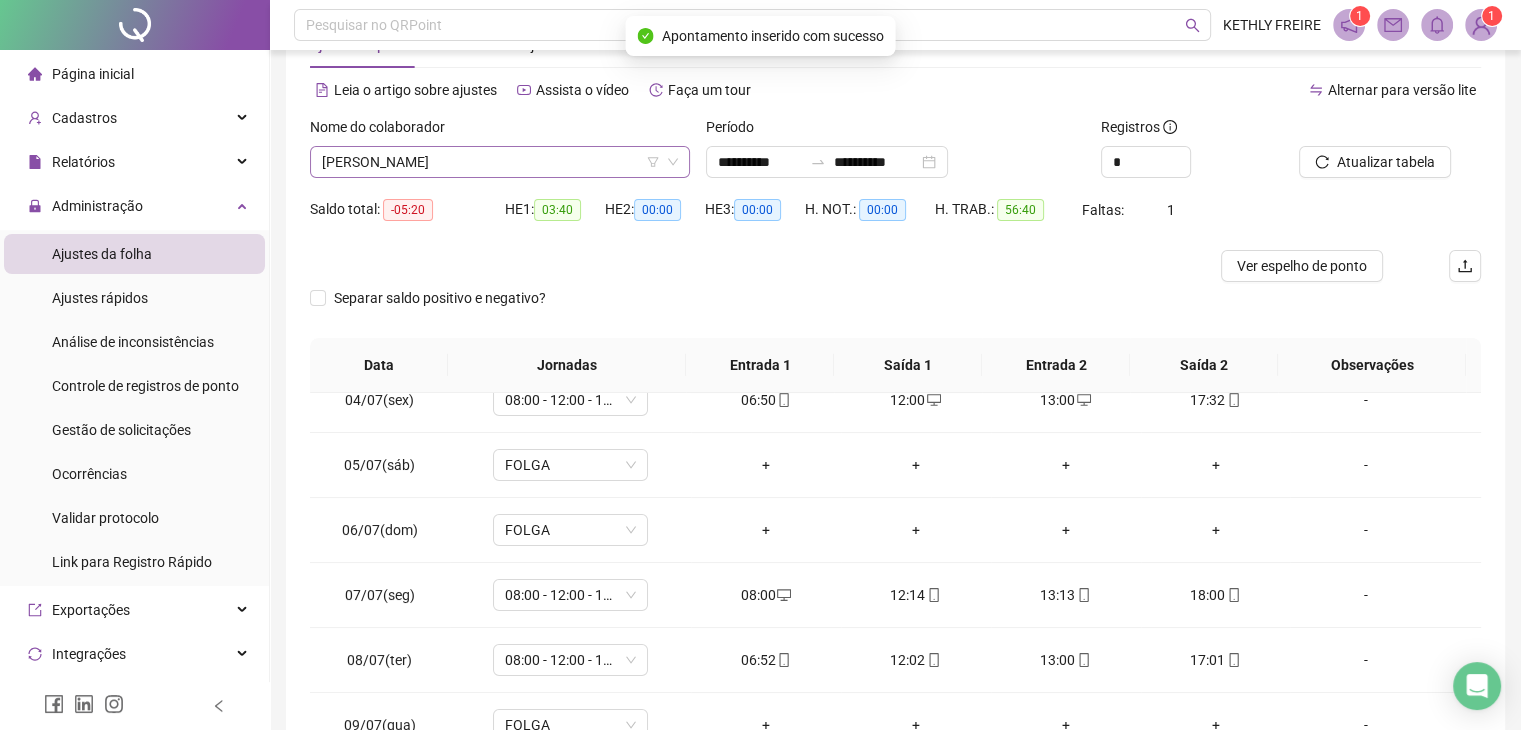 drag, startPoint x: 572, startPoint y: 154, endPoint x: 579, endPoint y: 170, distance: 17.464249 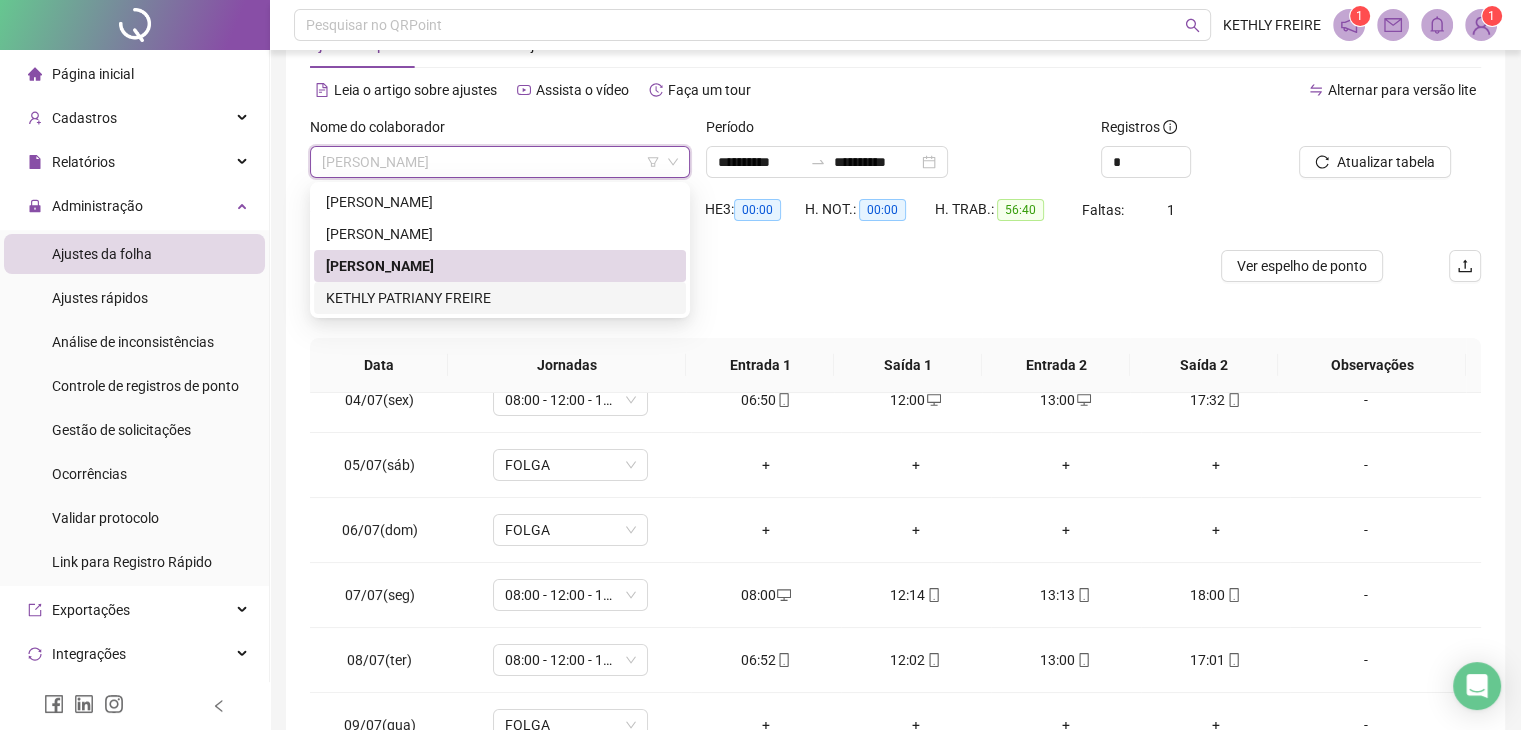 click on "KETHLY PATRIANY  FREIRE" at bounding box center (500, 298) 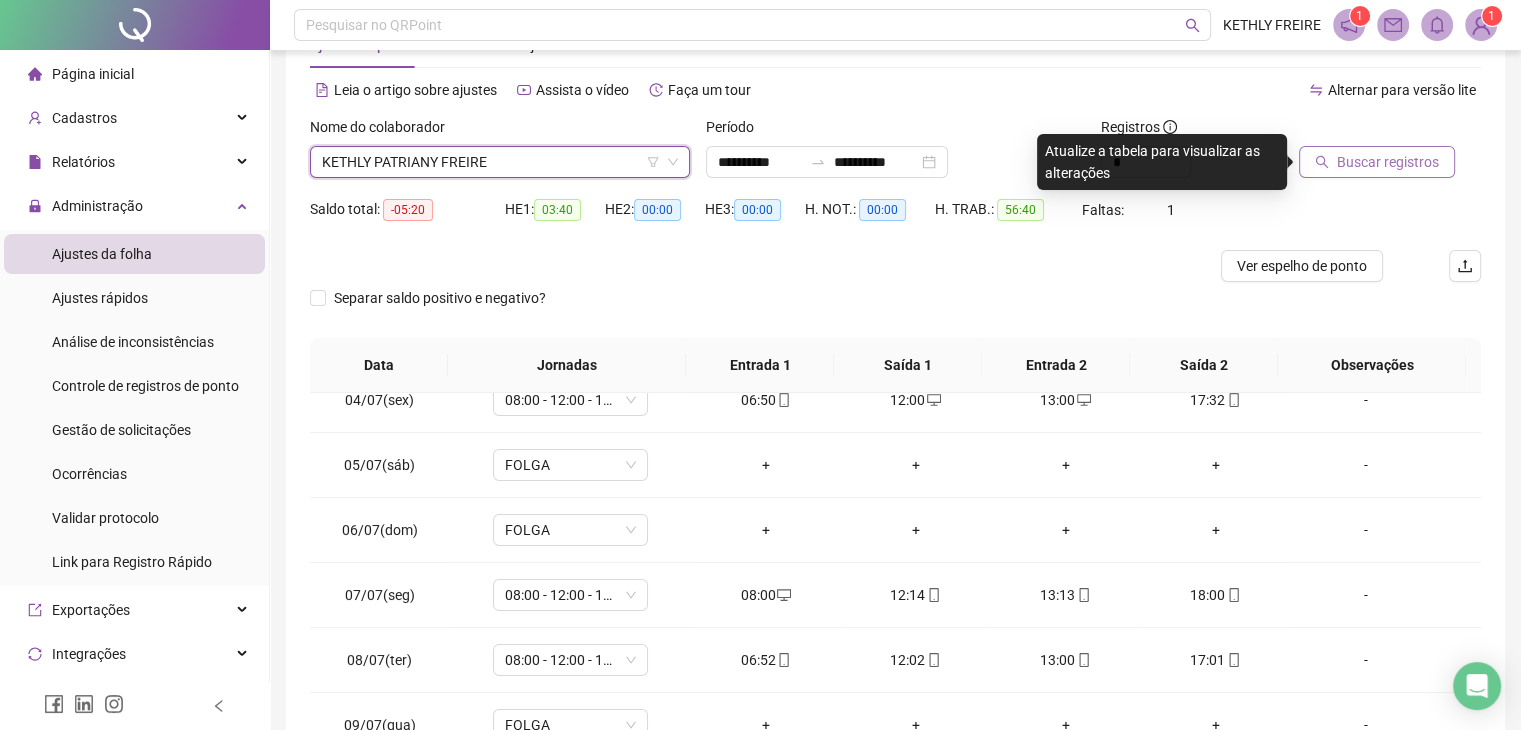 click on "Buscar registros" at bounding box center [1377, 162] 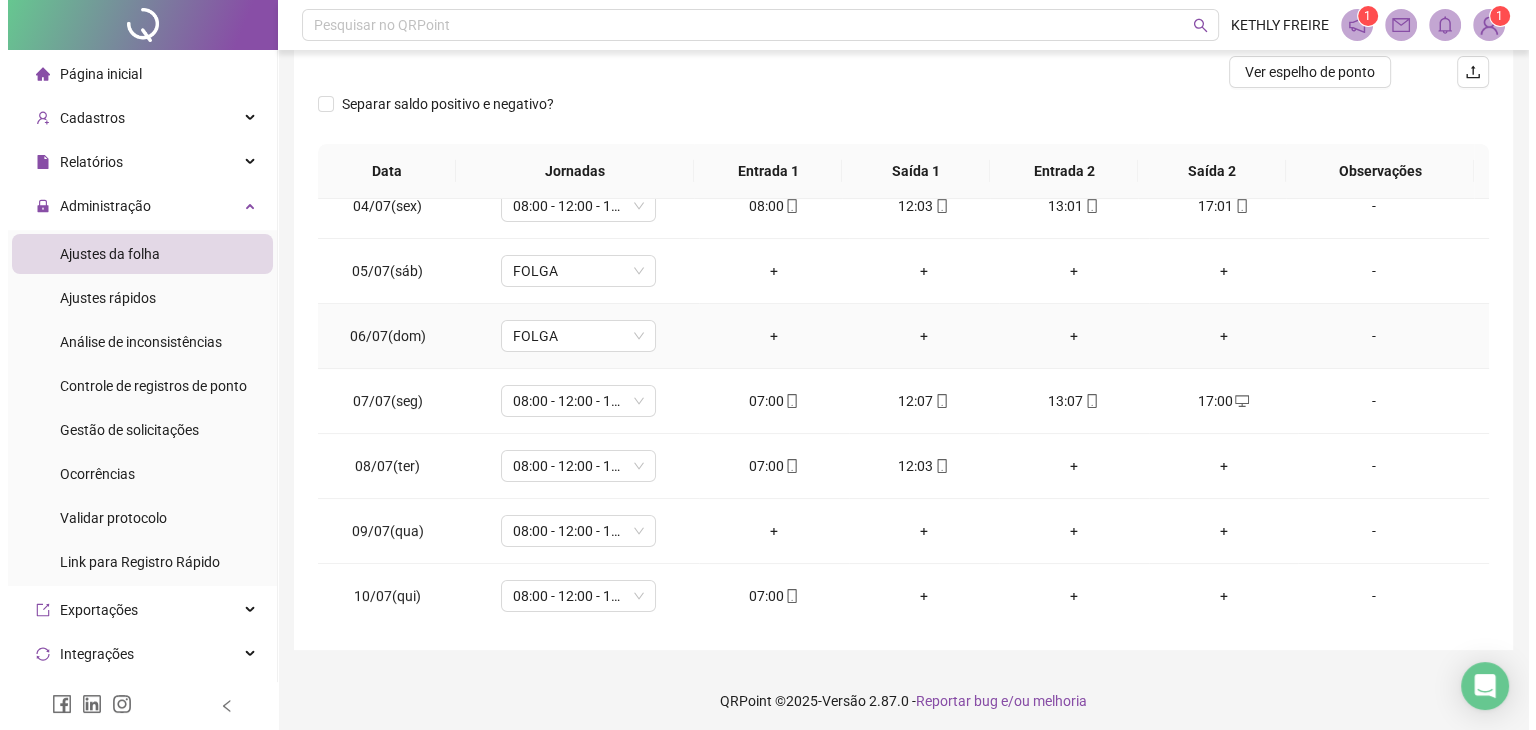 scroll, scrollTop: 268, scrollLeft: 0, axis: vertical 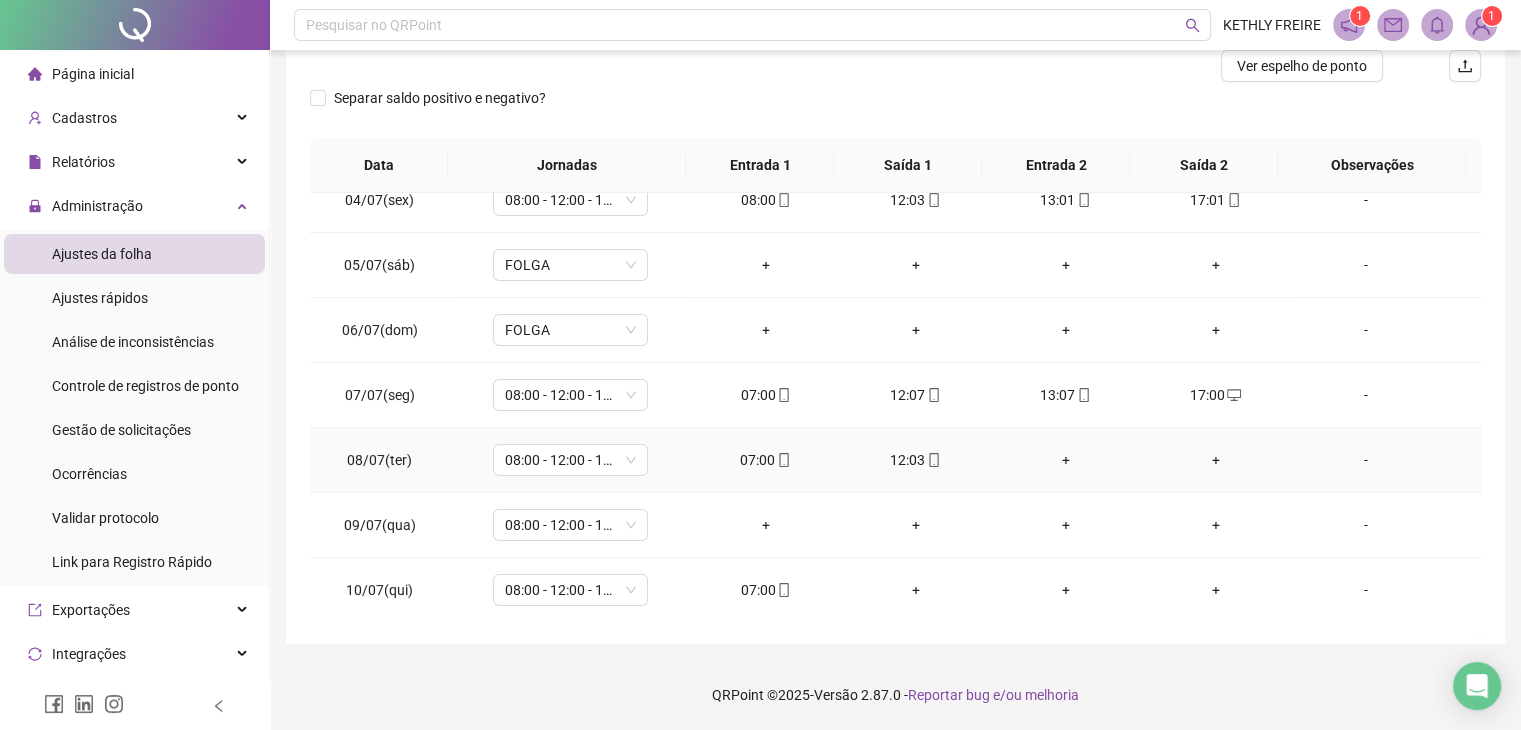 click on "+" at bounding box center (1066, 460) 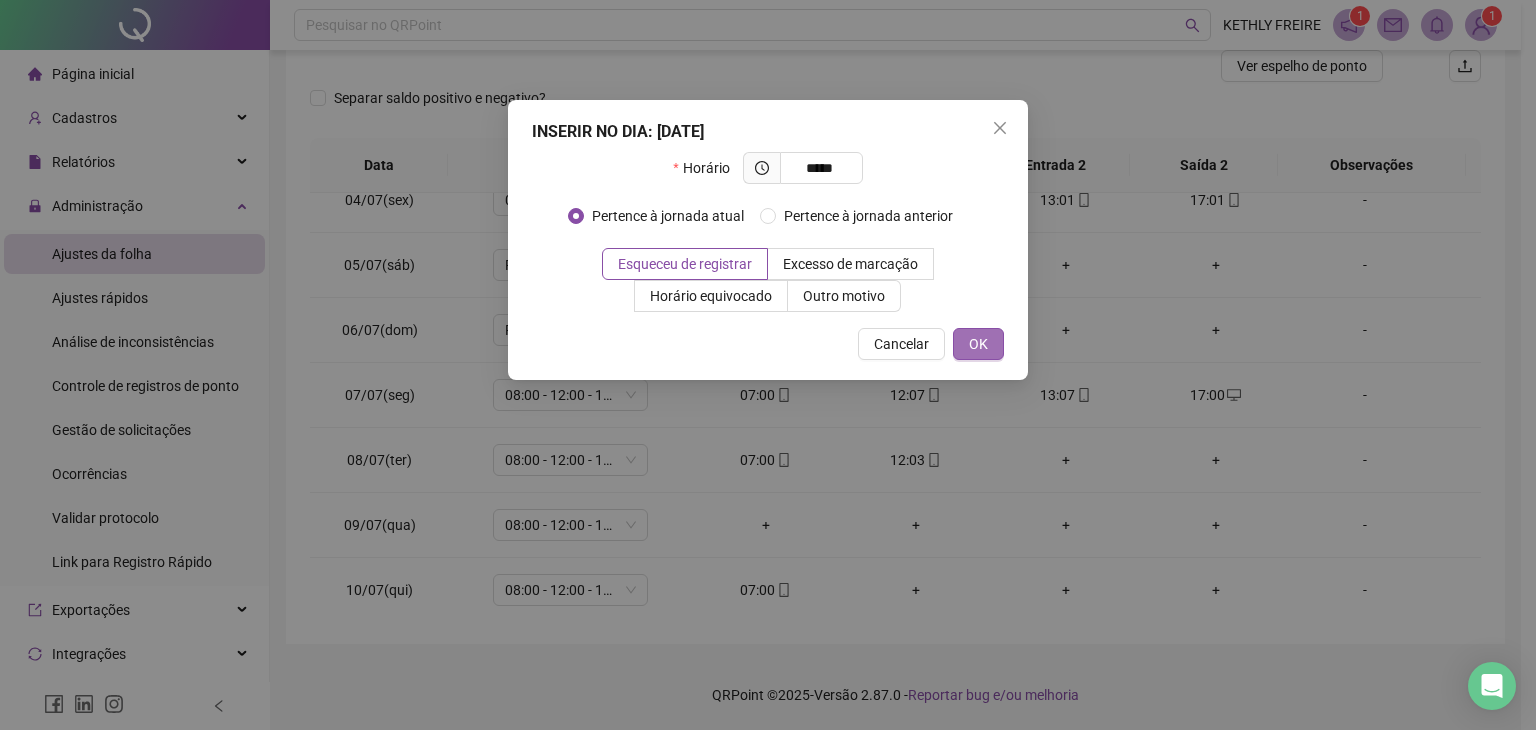 type on "*****" 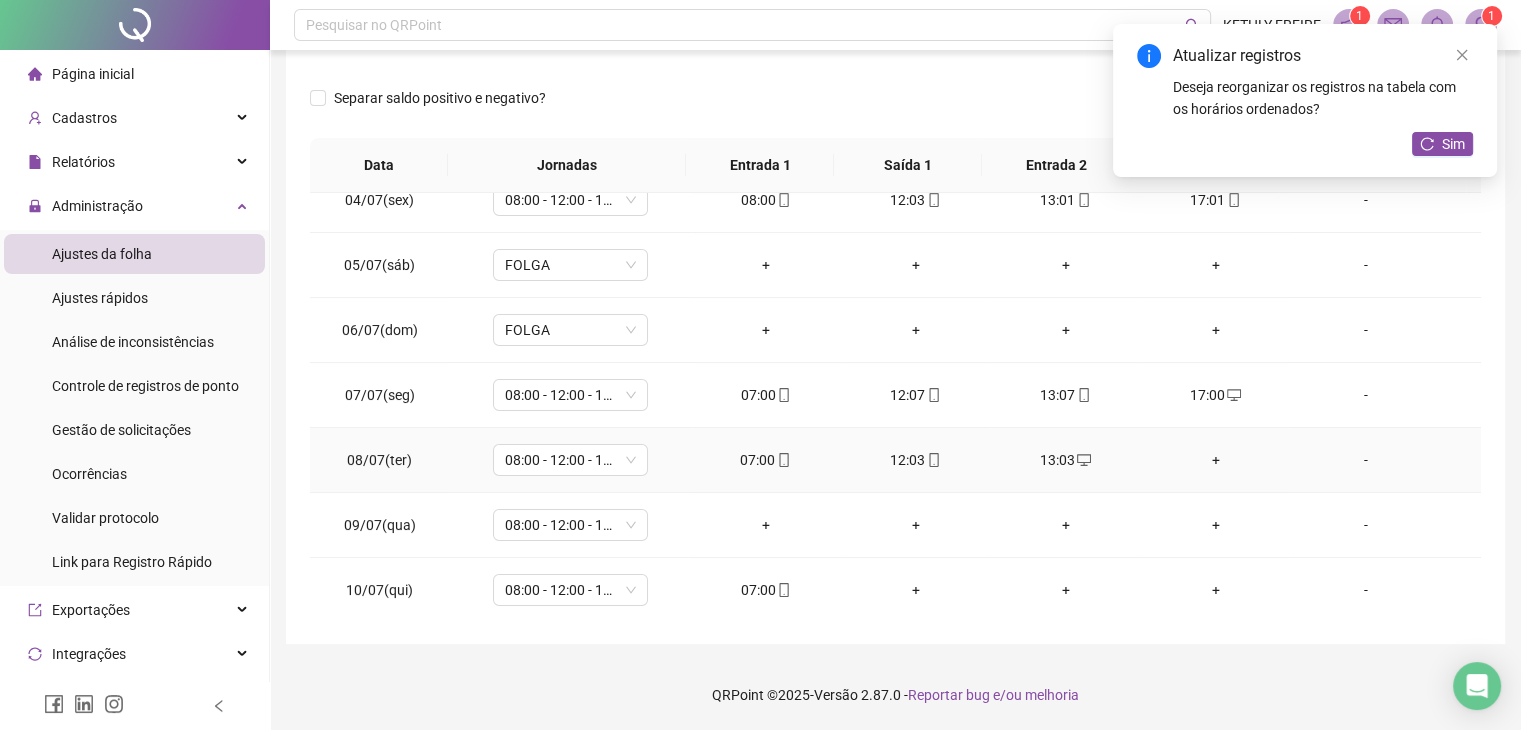 click on "+" at bounding box center [1216, 460] 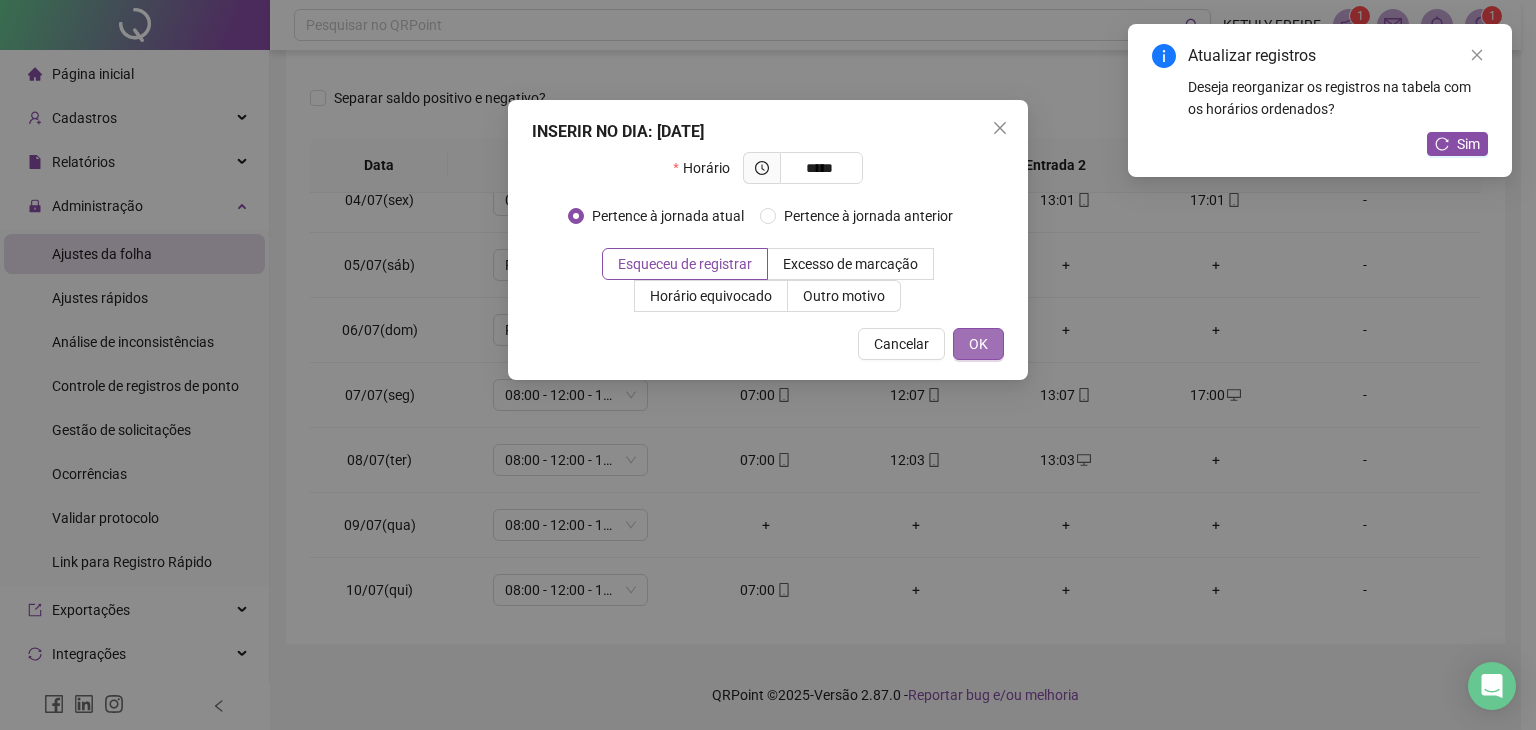 type on "*****" 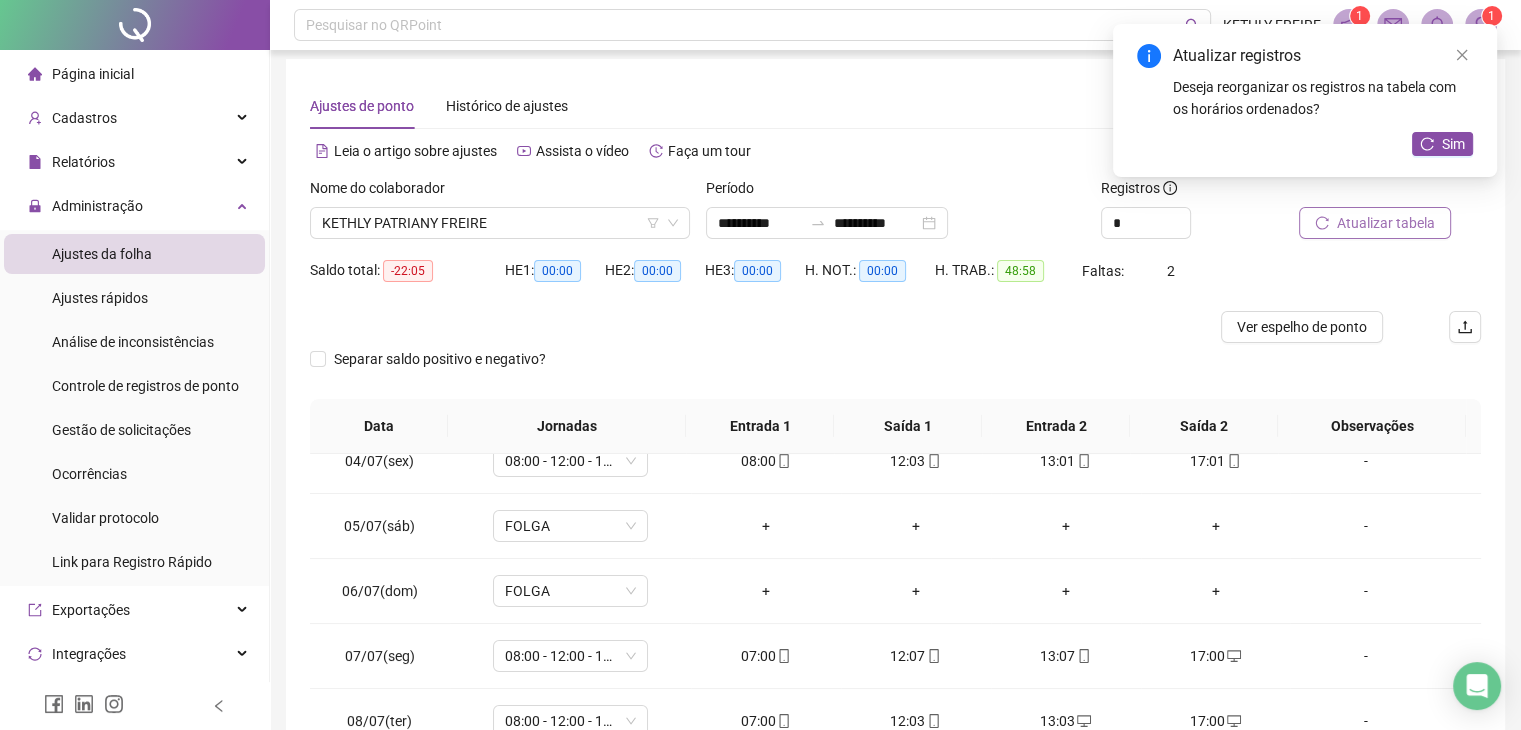 scroll, scrollTop: 0, scrollLeft: 0, axis: both 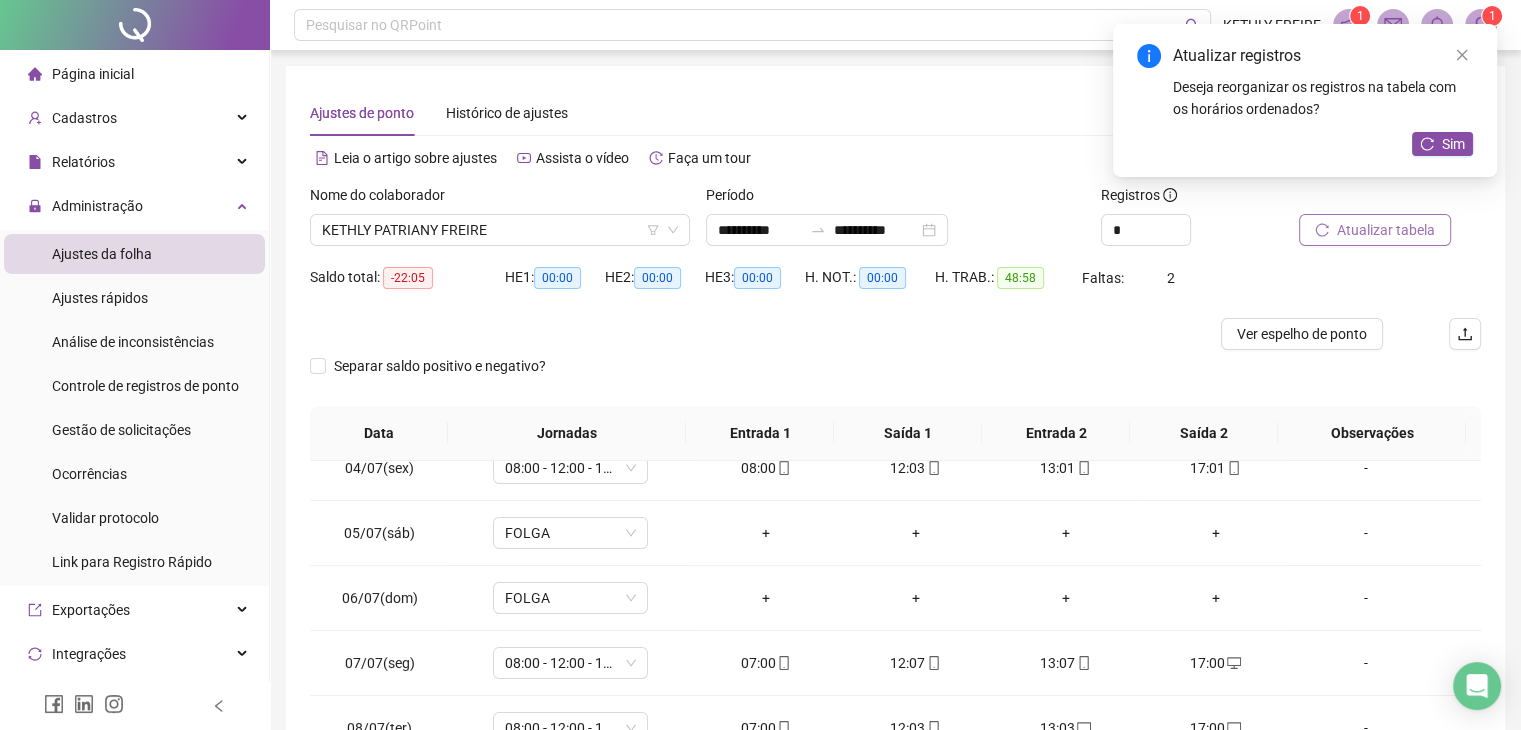 click on "Atualizar tabela" at bounding box center (1386, 230) 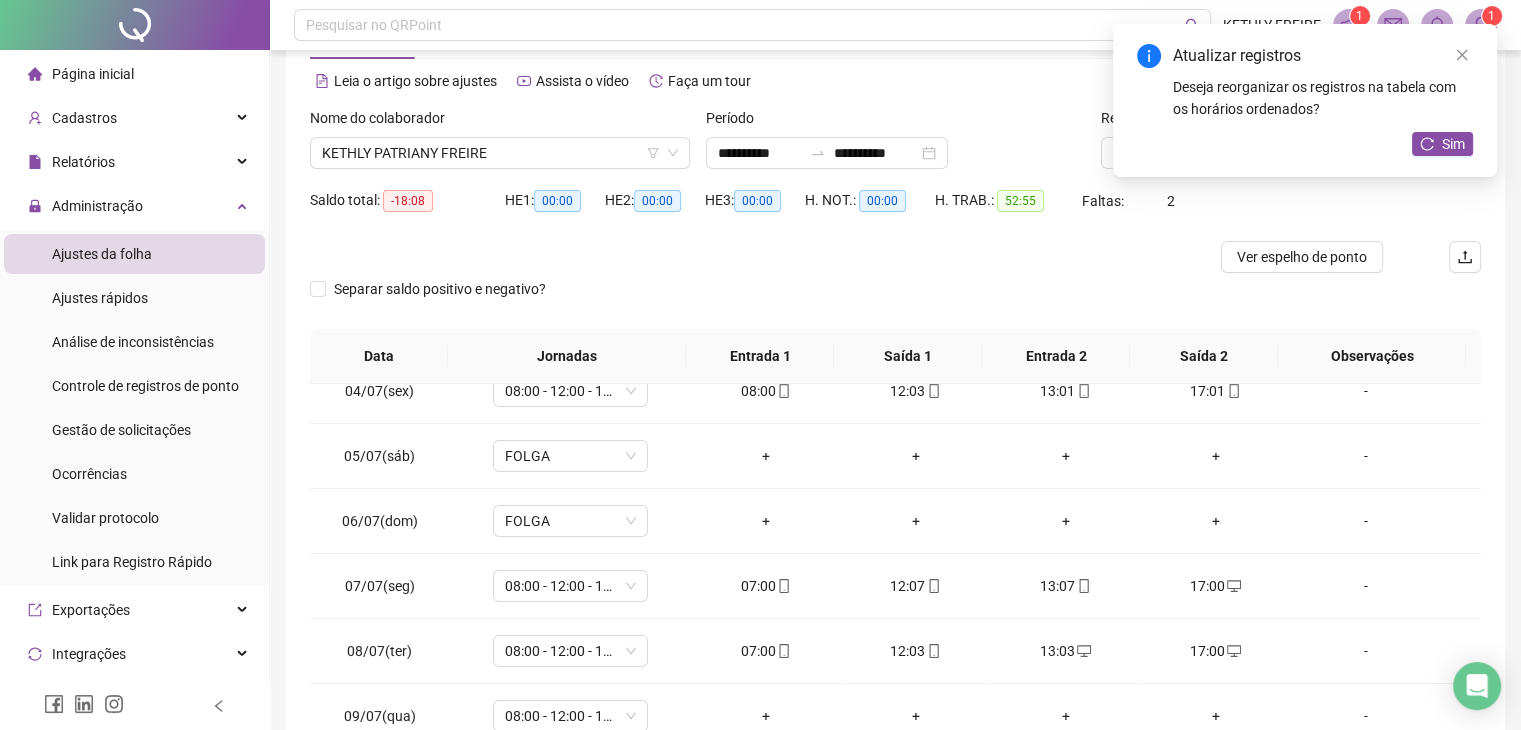 scroll, scrollTop: 268, scrollLeft: 0, axis: vertical 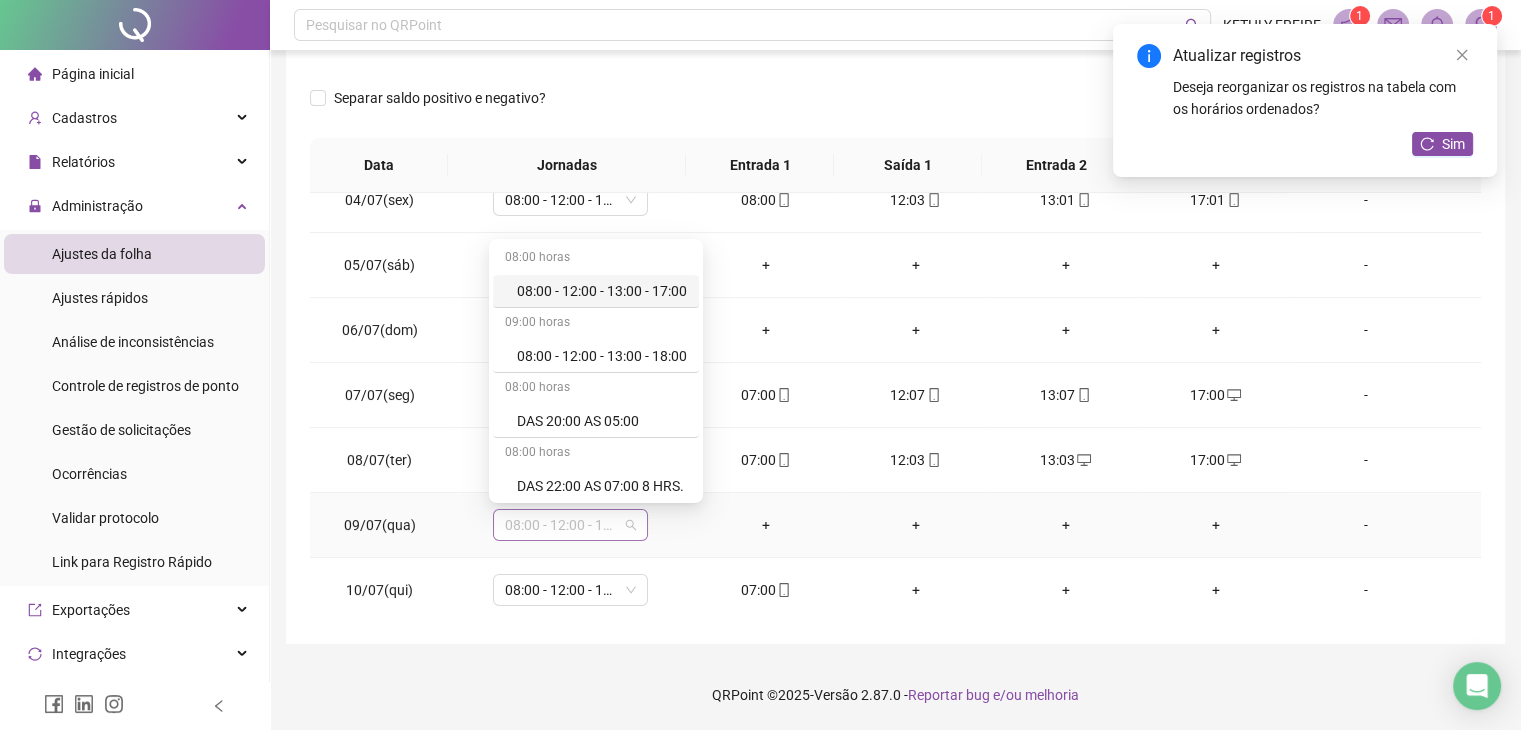 click on "08:00 - 12:00 - 13:00 - 18:00" at bounding box center (570, 525) 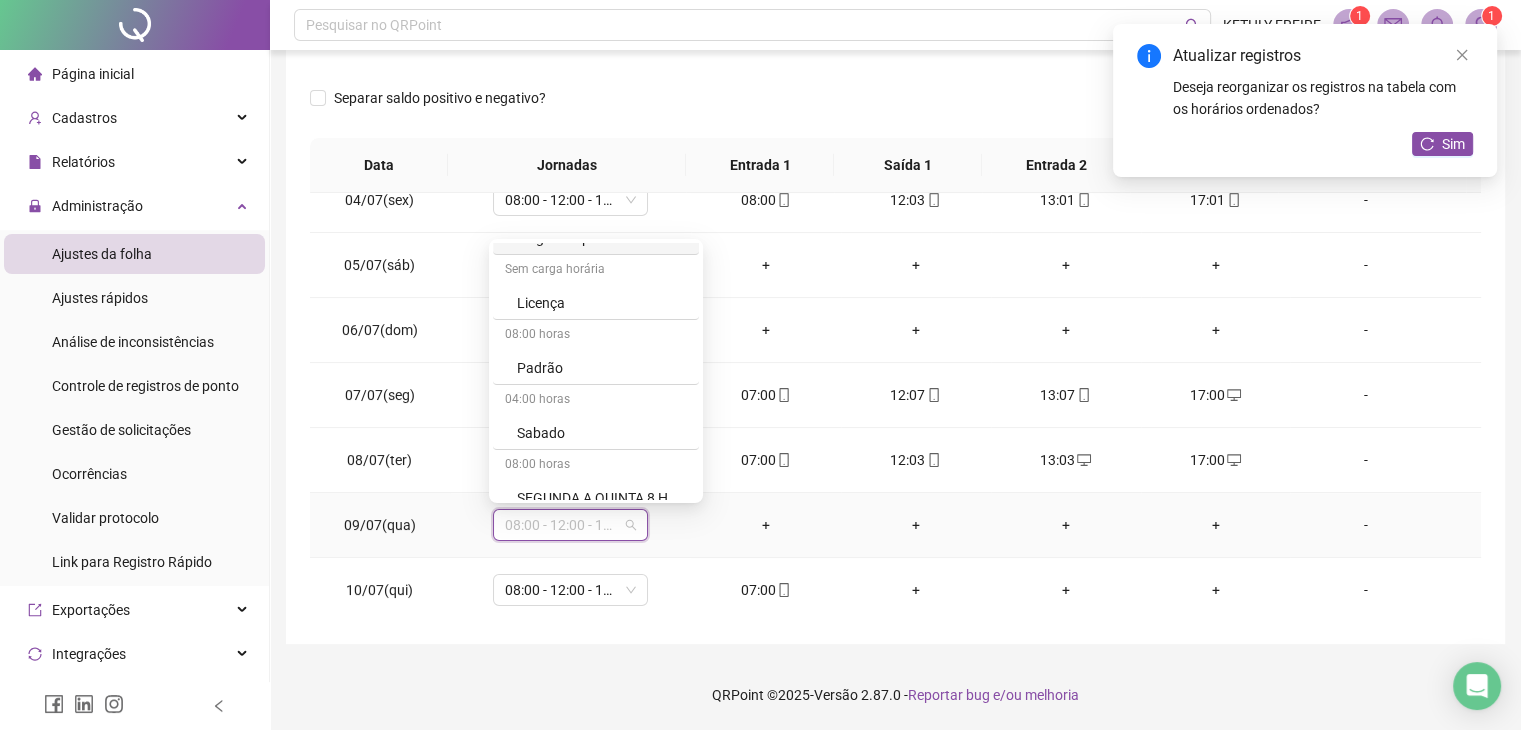 scroll, scrollTop: 286, scrollLeft: 0, axis: vertical 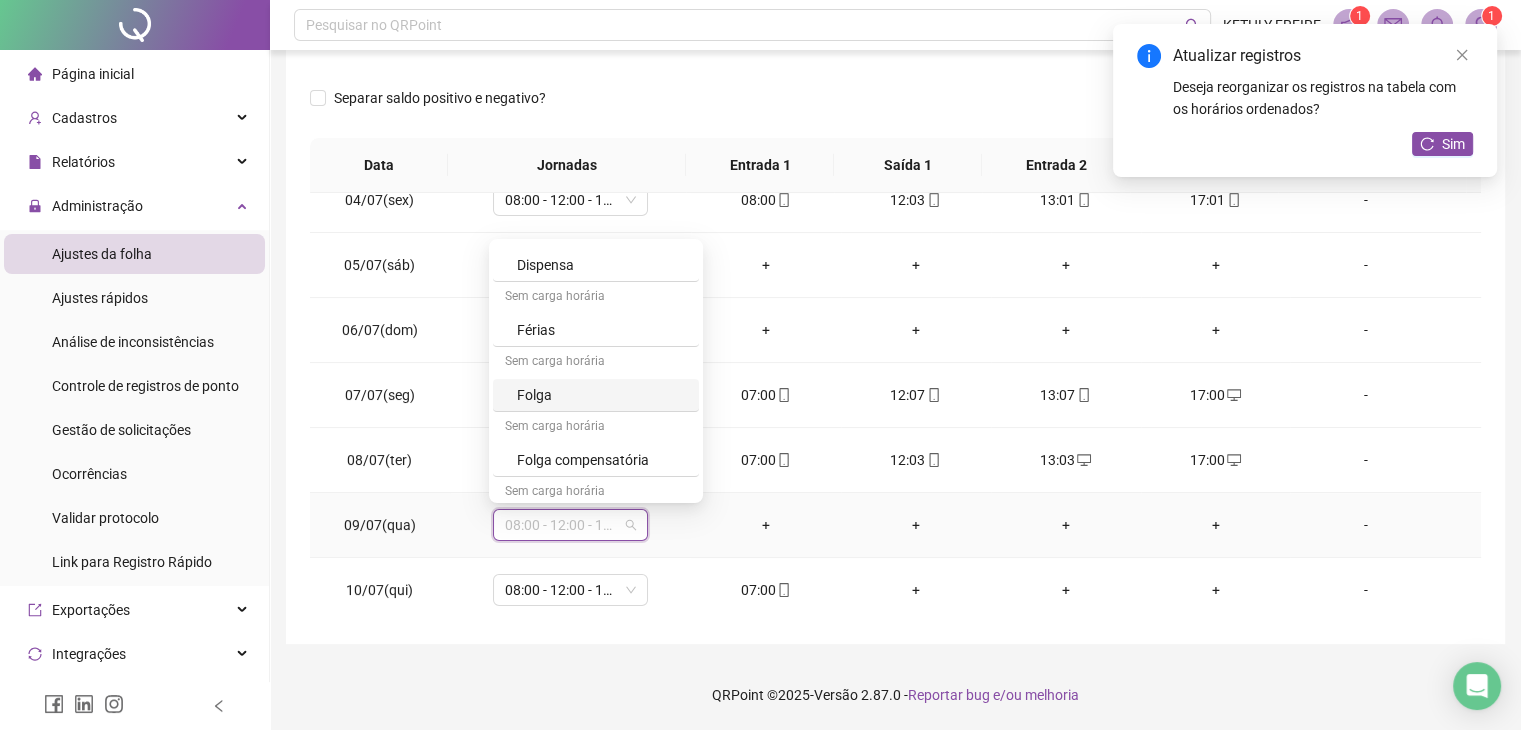 click on "Folga" at bounding box center (596, 395) 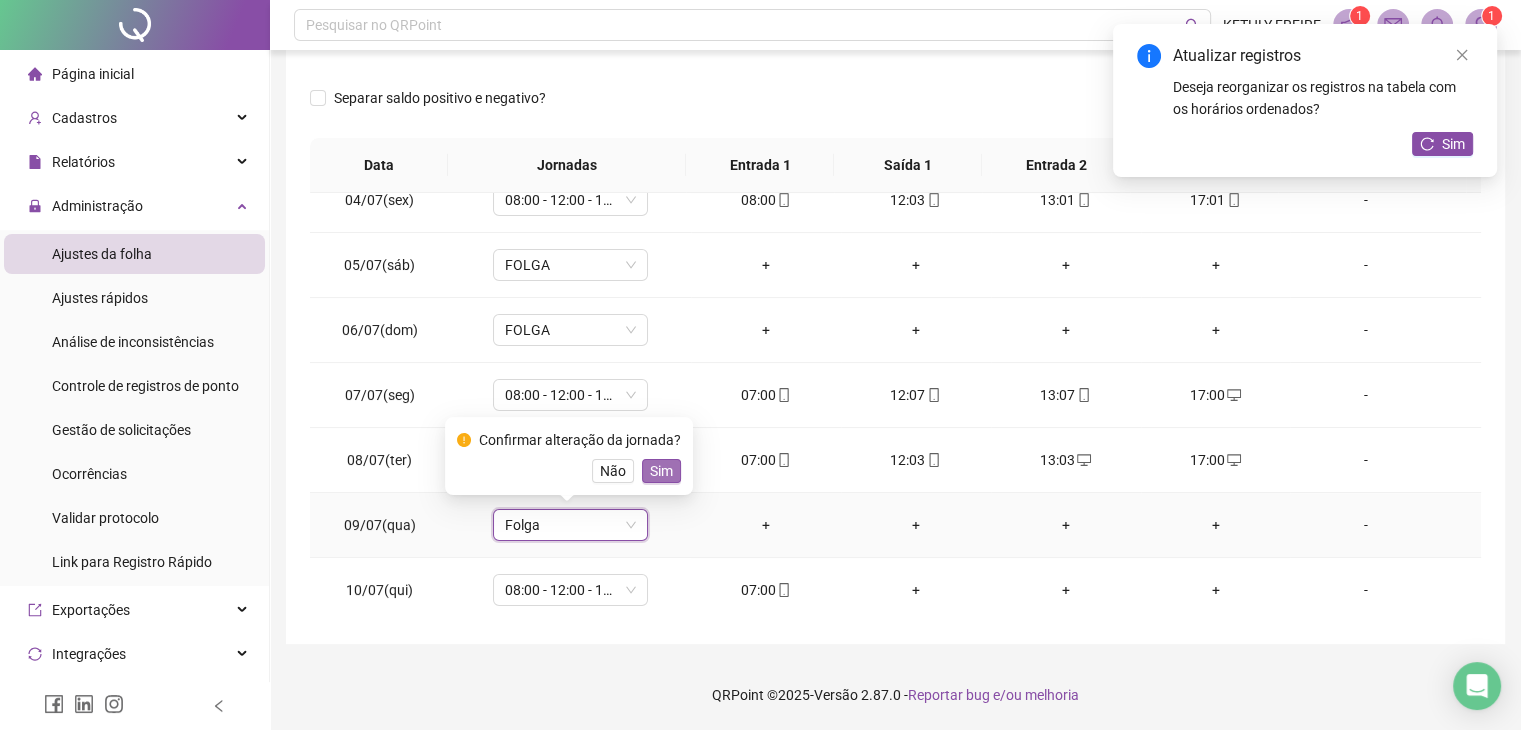 click on "Sim" at bounding box center [661, 471] 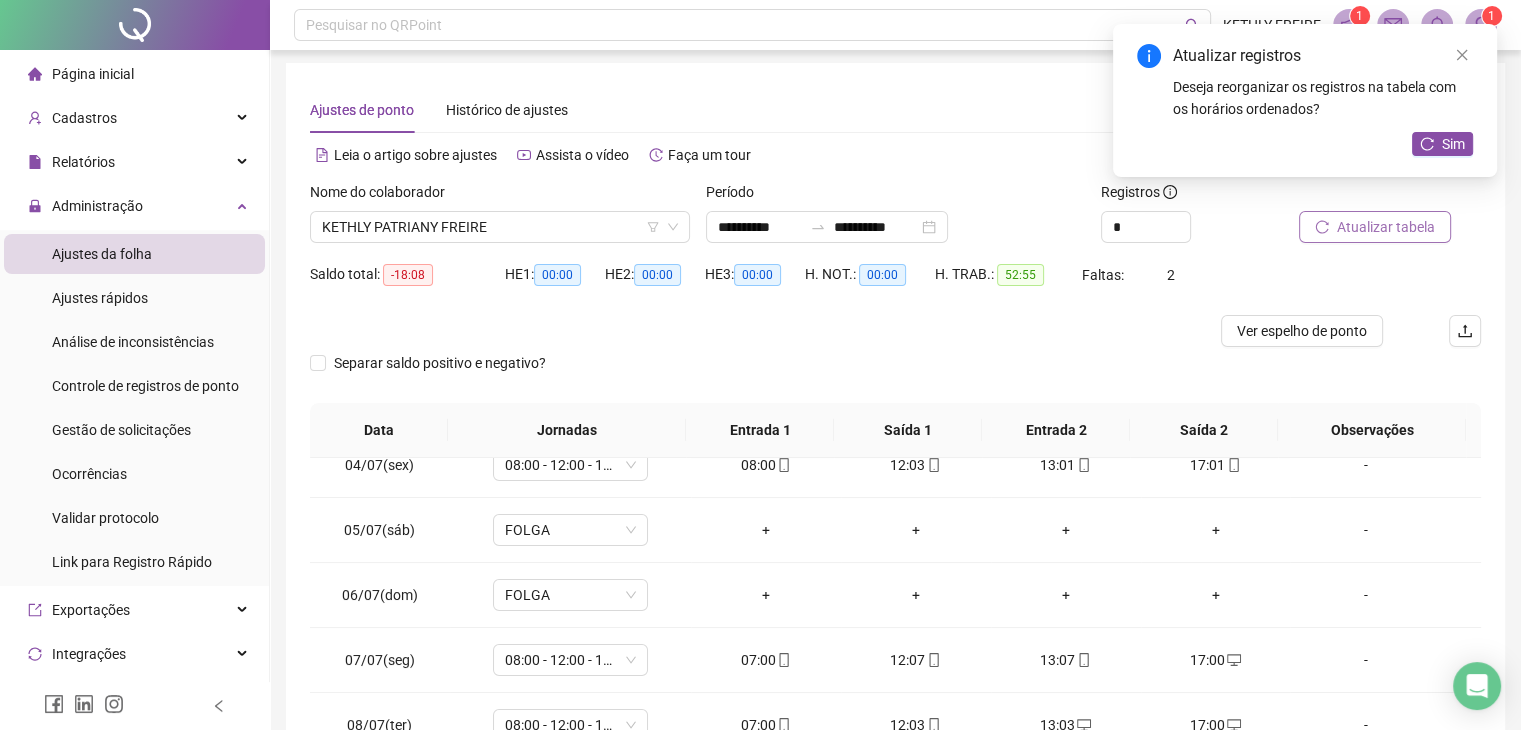scroll, scrollTop: 0, scrollLeft: 0, axis: both 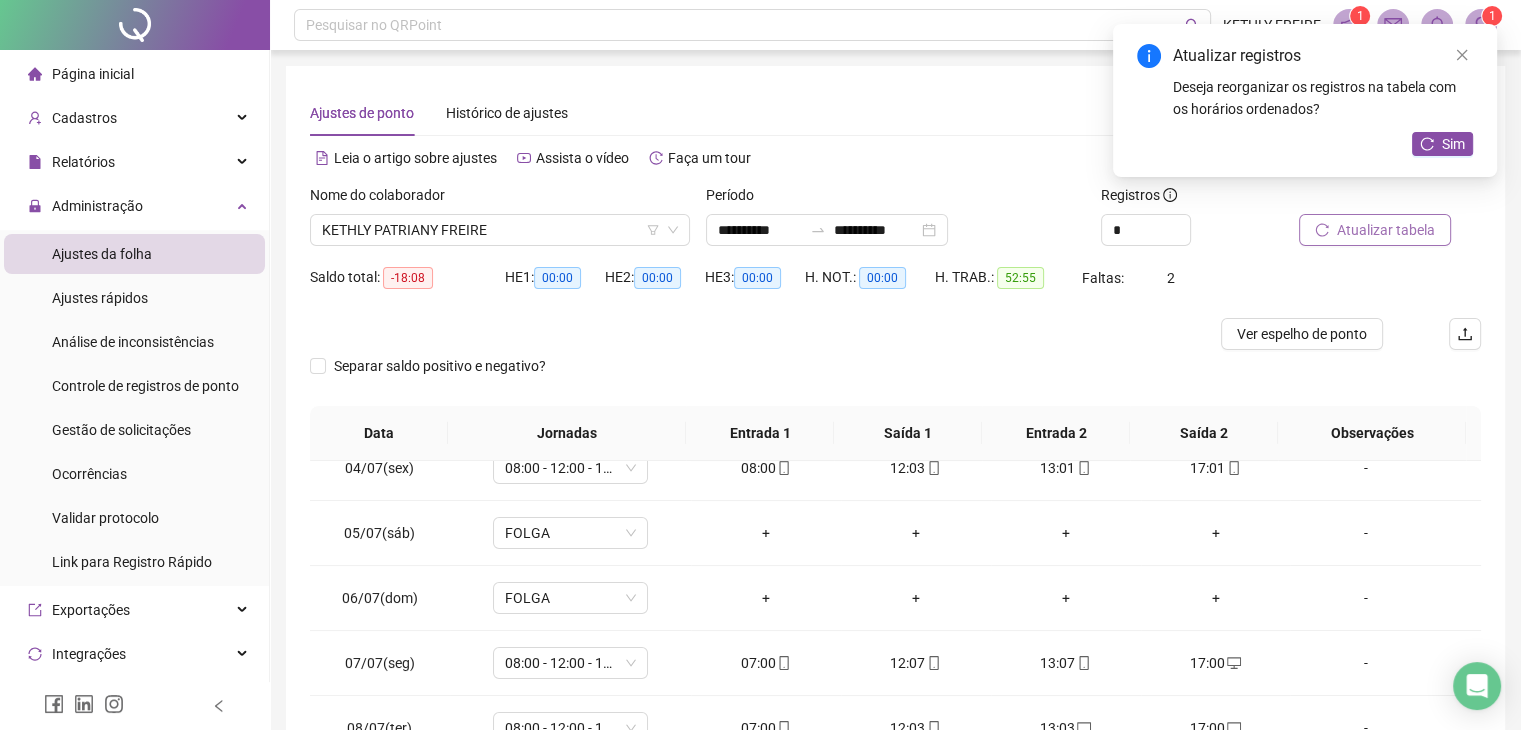 click on "Atualizar tabela" at bounding box center [1386, 230] 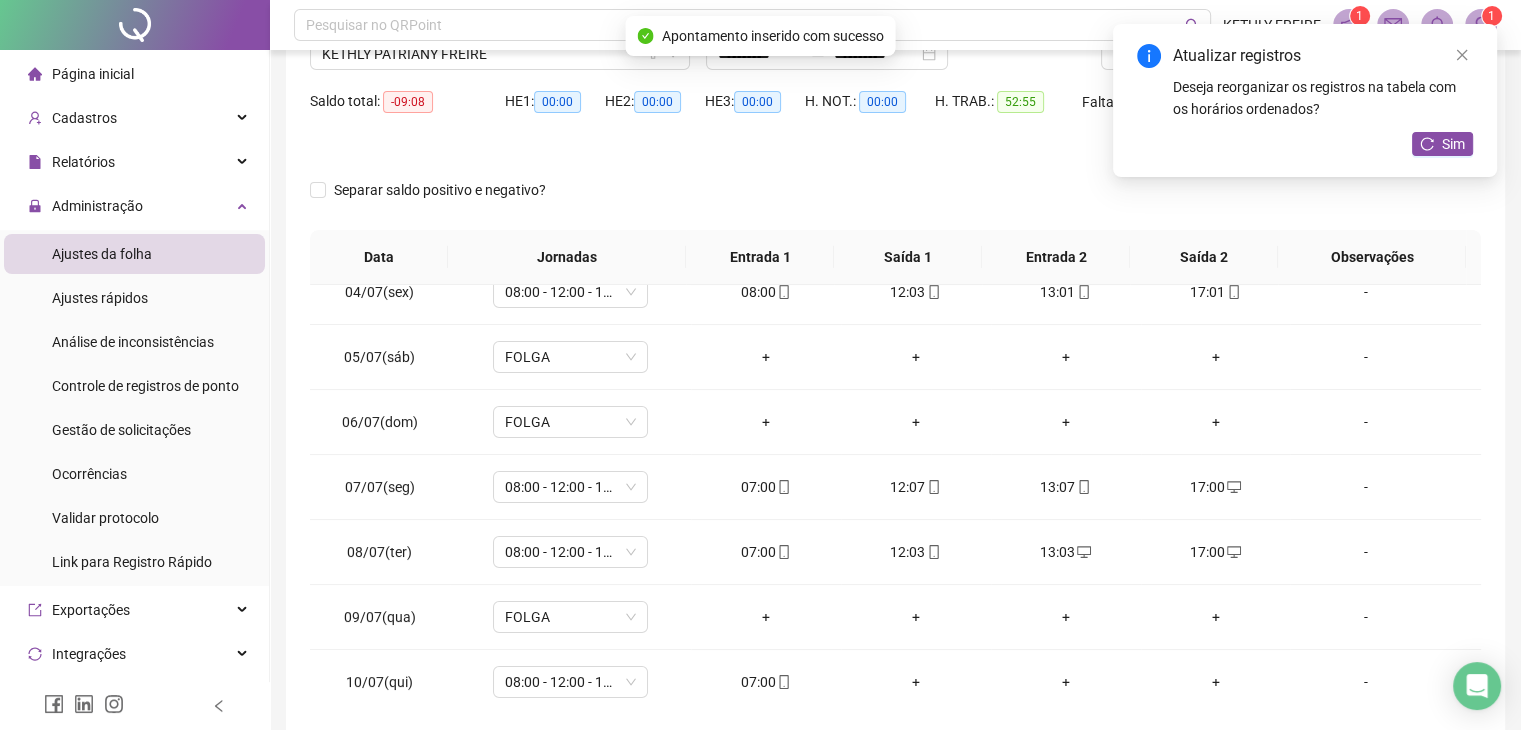 scroll, scrollTop: 268, scrollLeft: 0, axis: vertical 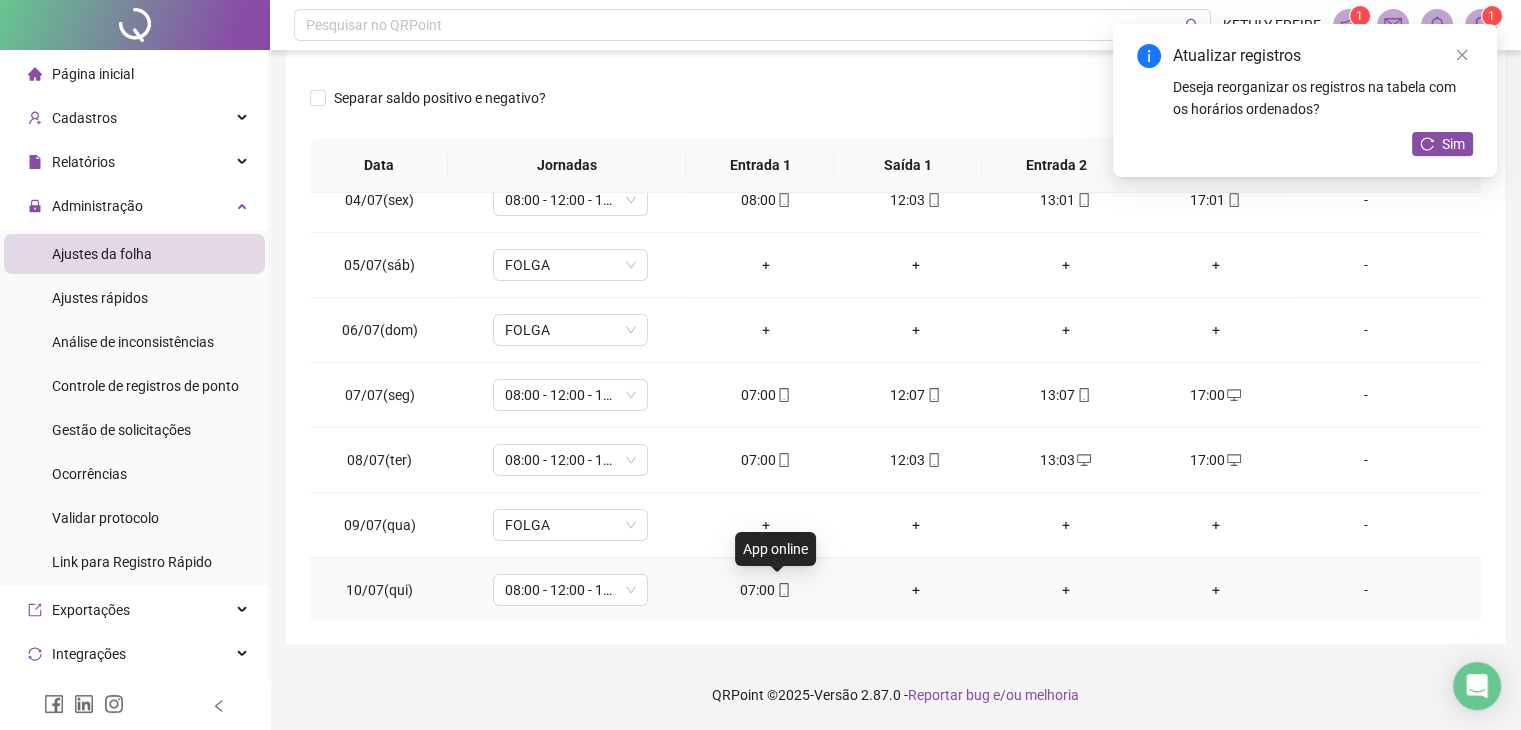 click 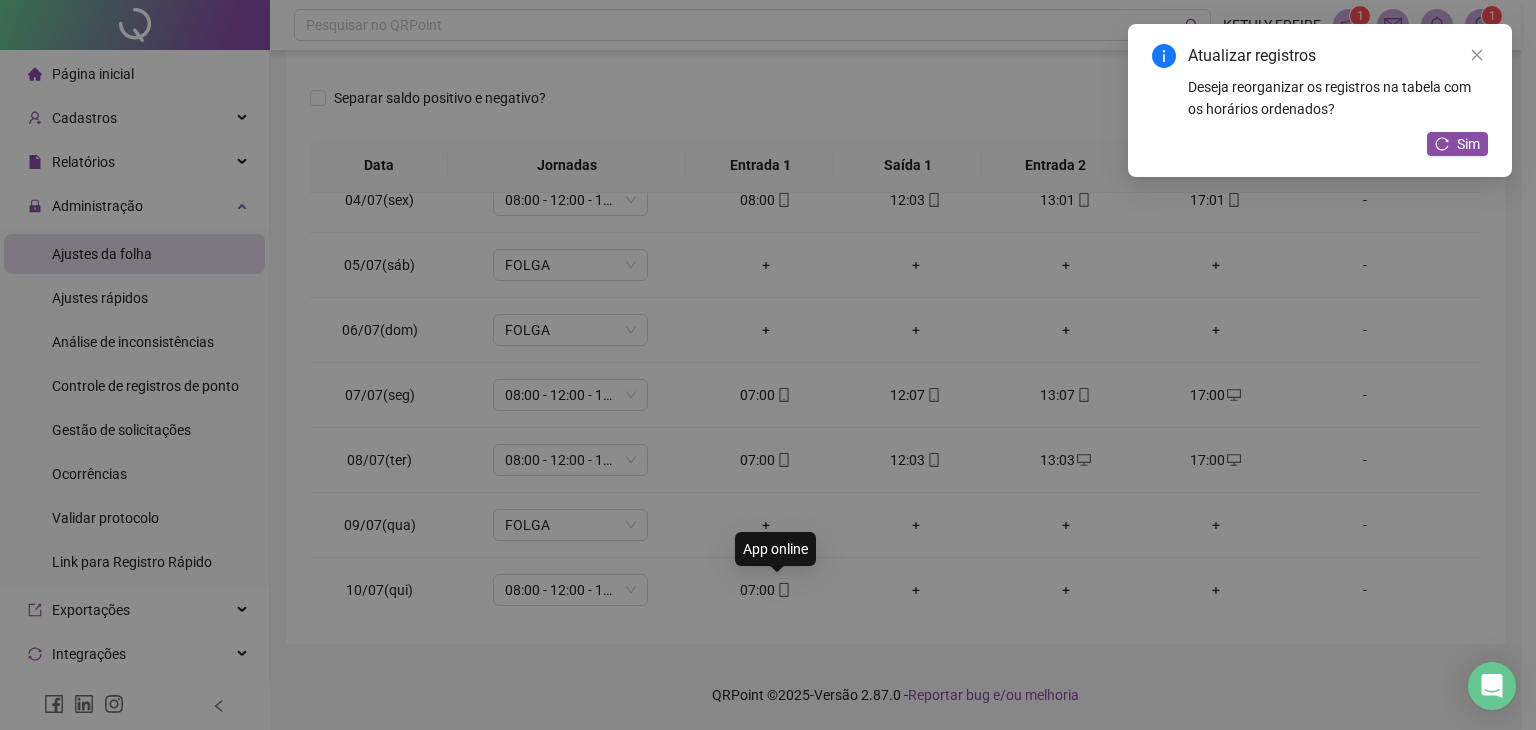 type on "**********" 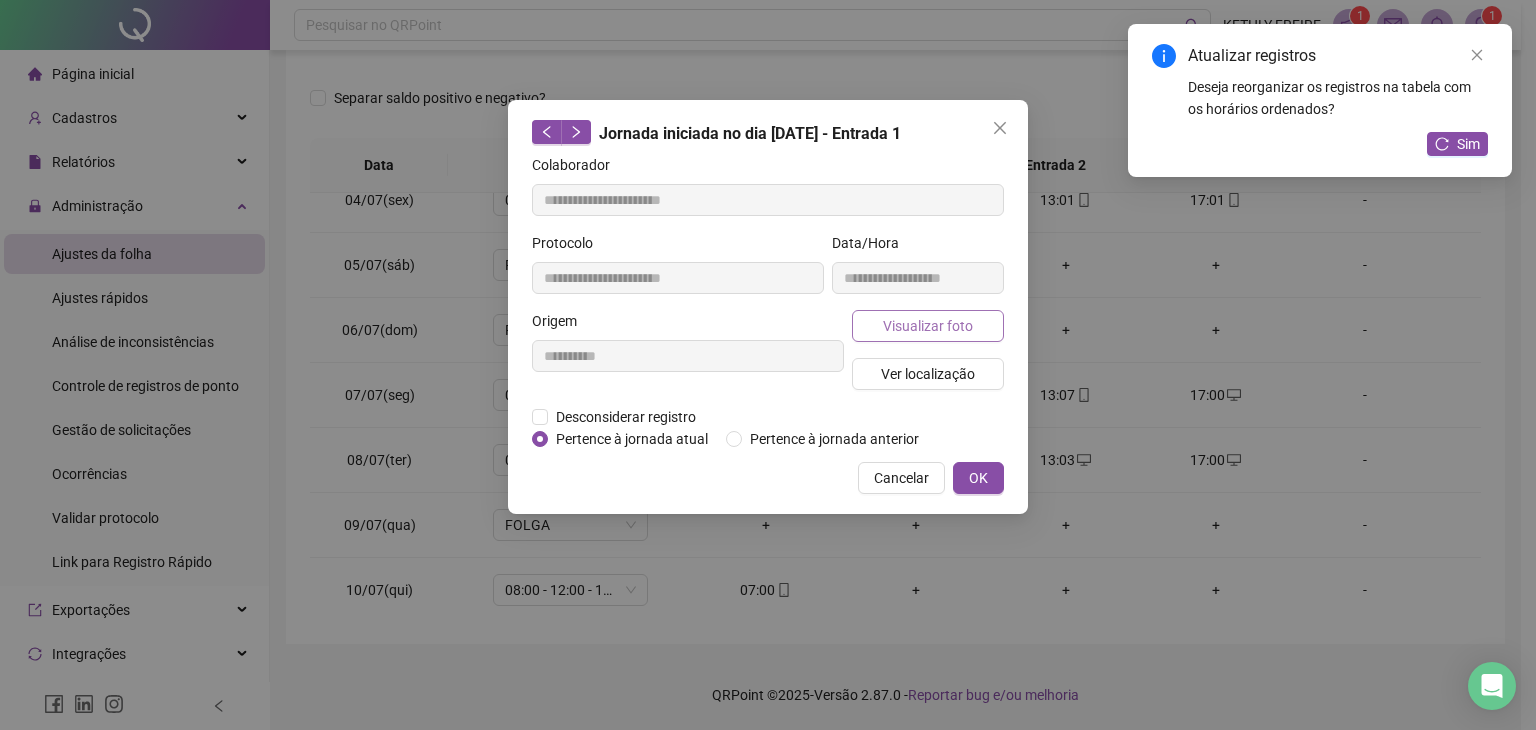 click on "Visualizar foto" at bounding box center (928, 326) 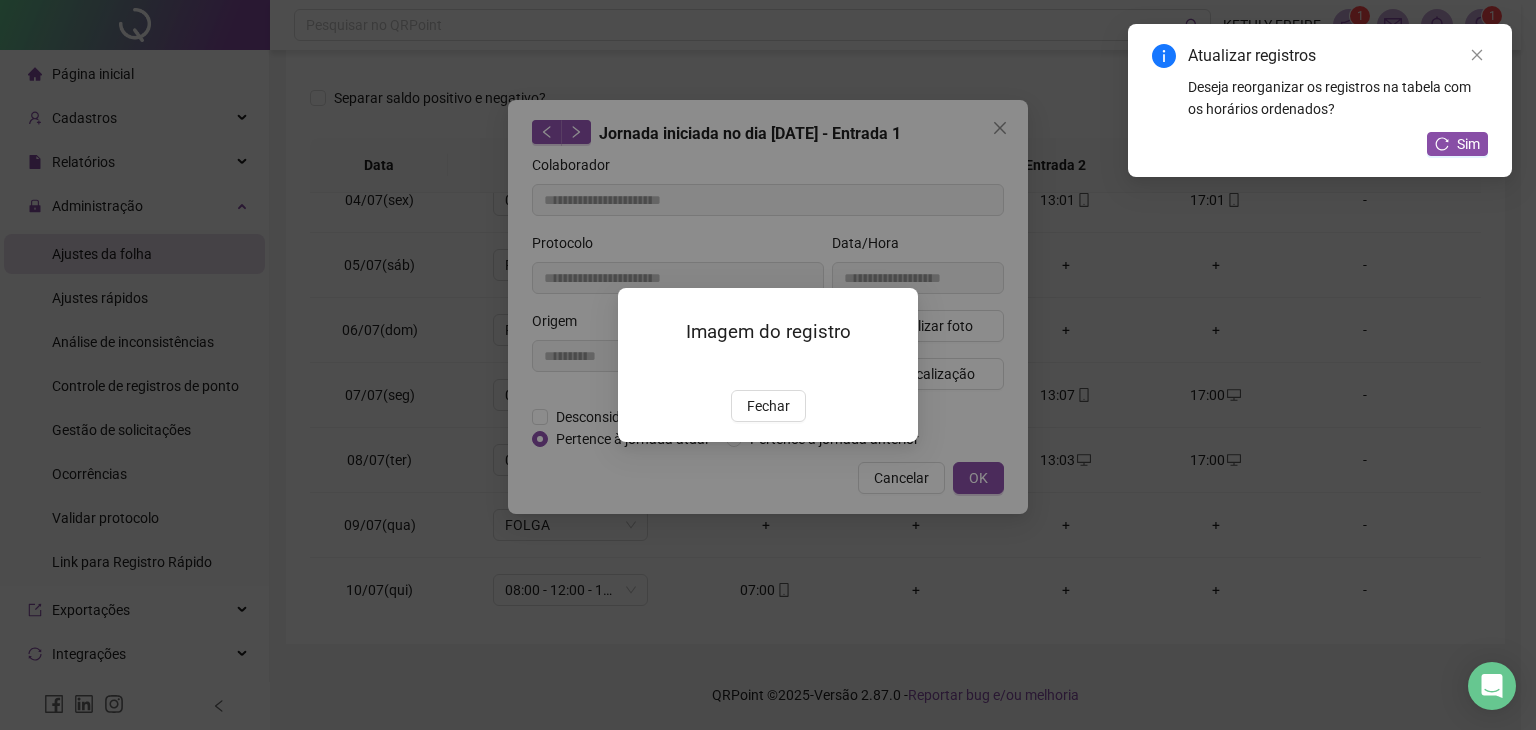 click on "Fechar" at bounding box center (768, 406) 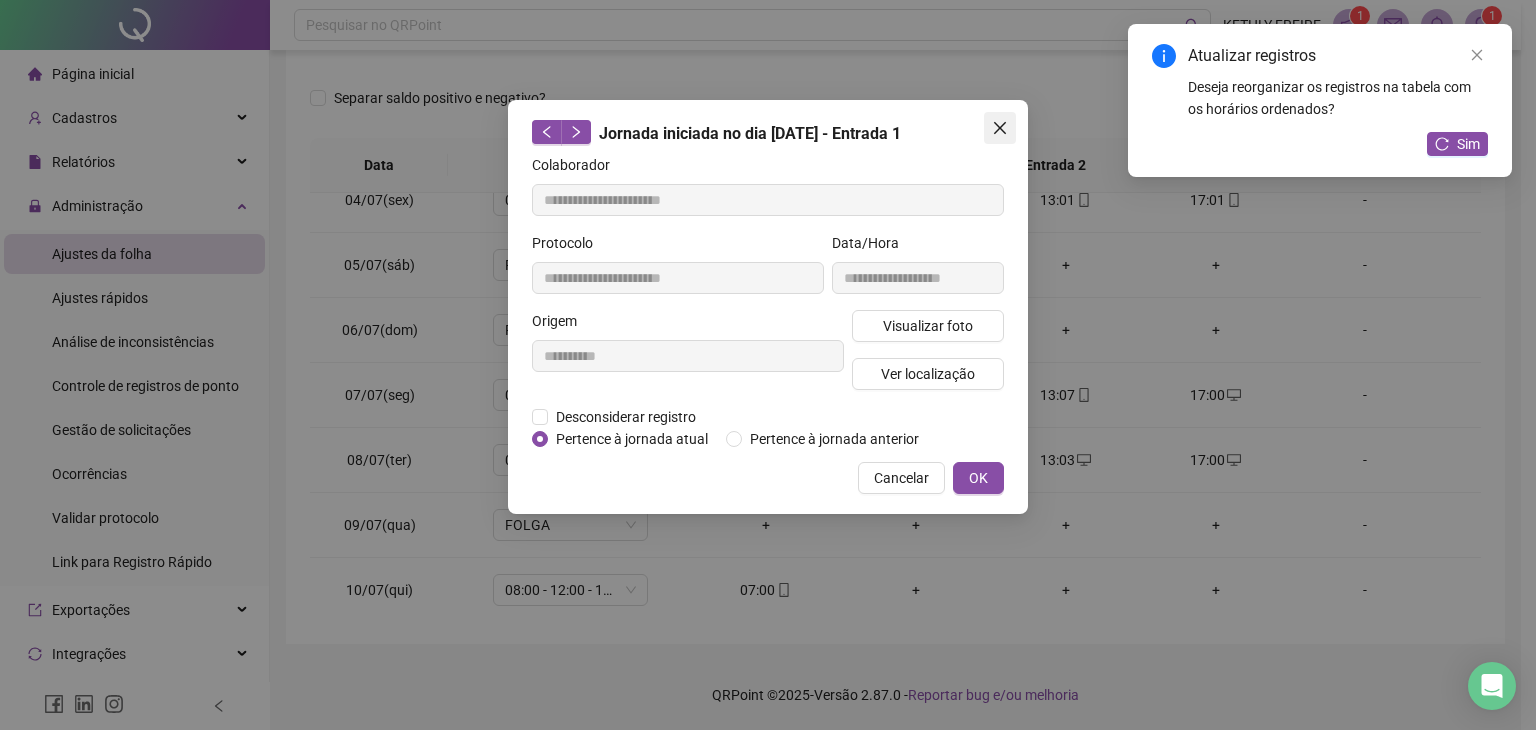 click on "**********" at bounding box center (768, 307) 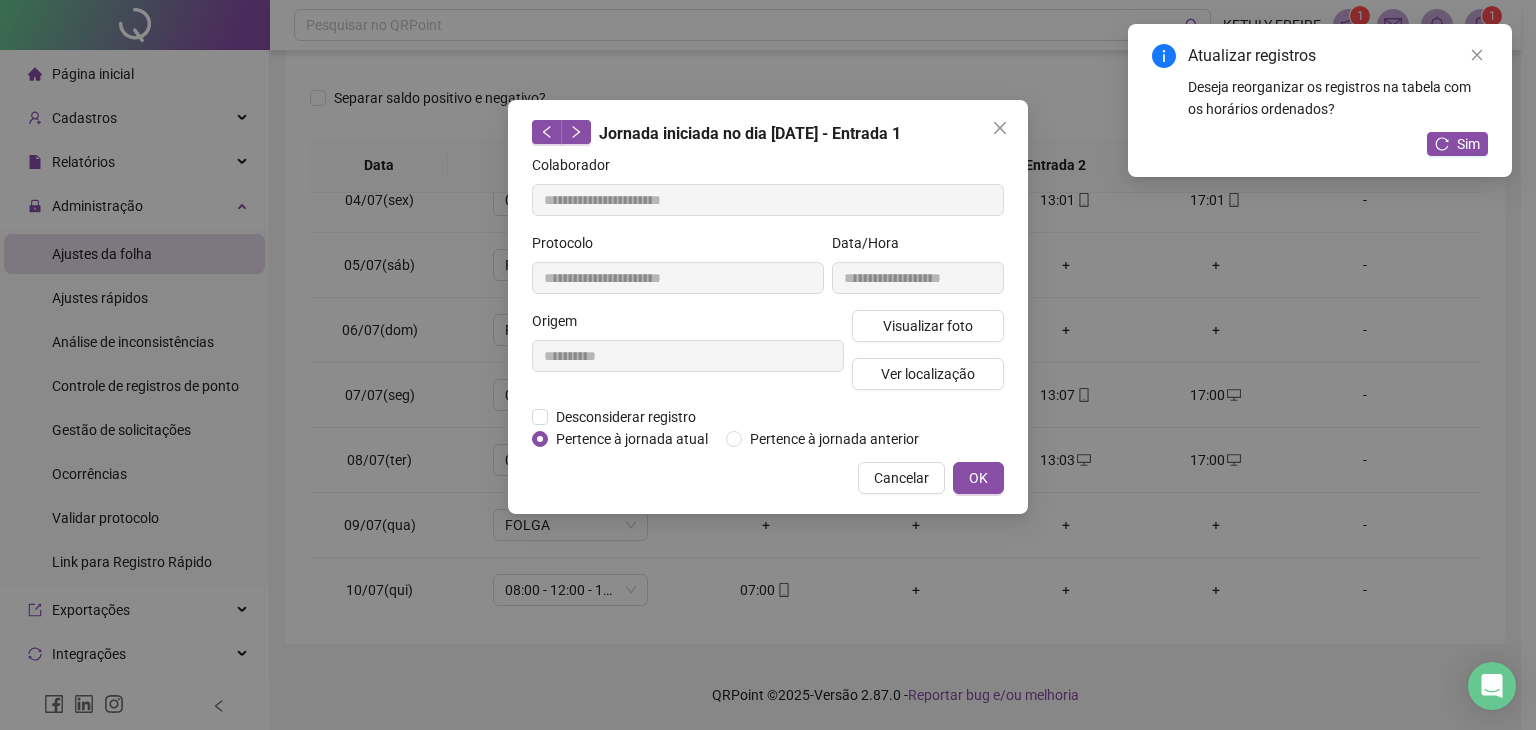 click 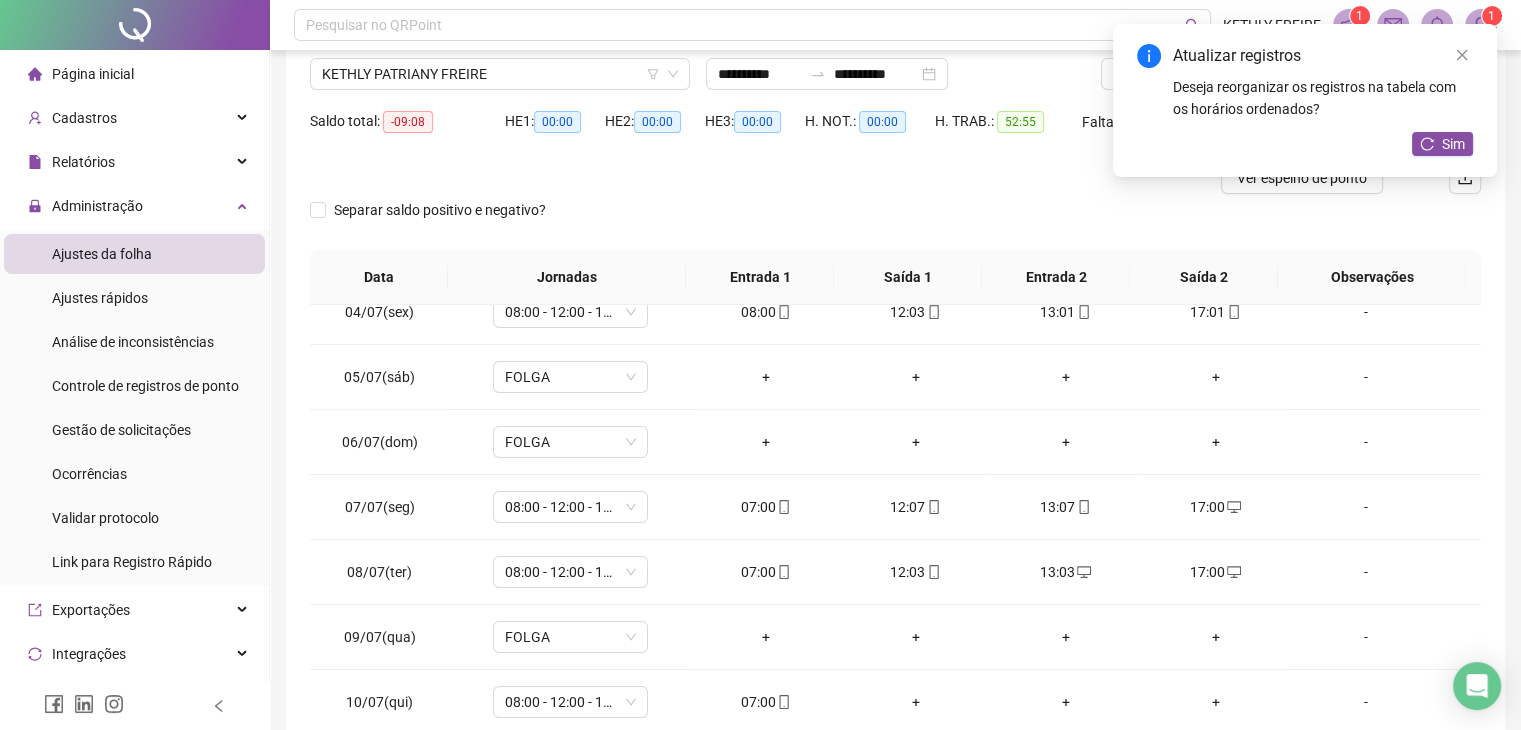 scroll, scrollTop: 0, scrollLeft: 0, axis: both 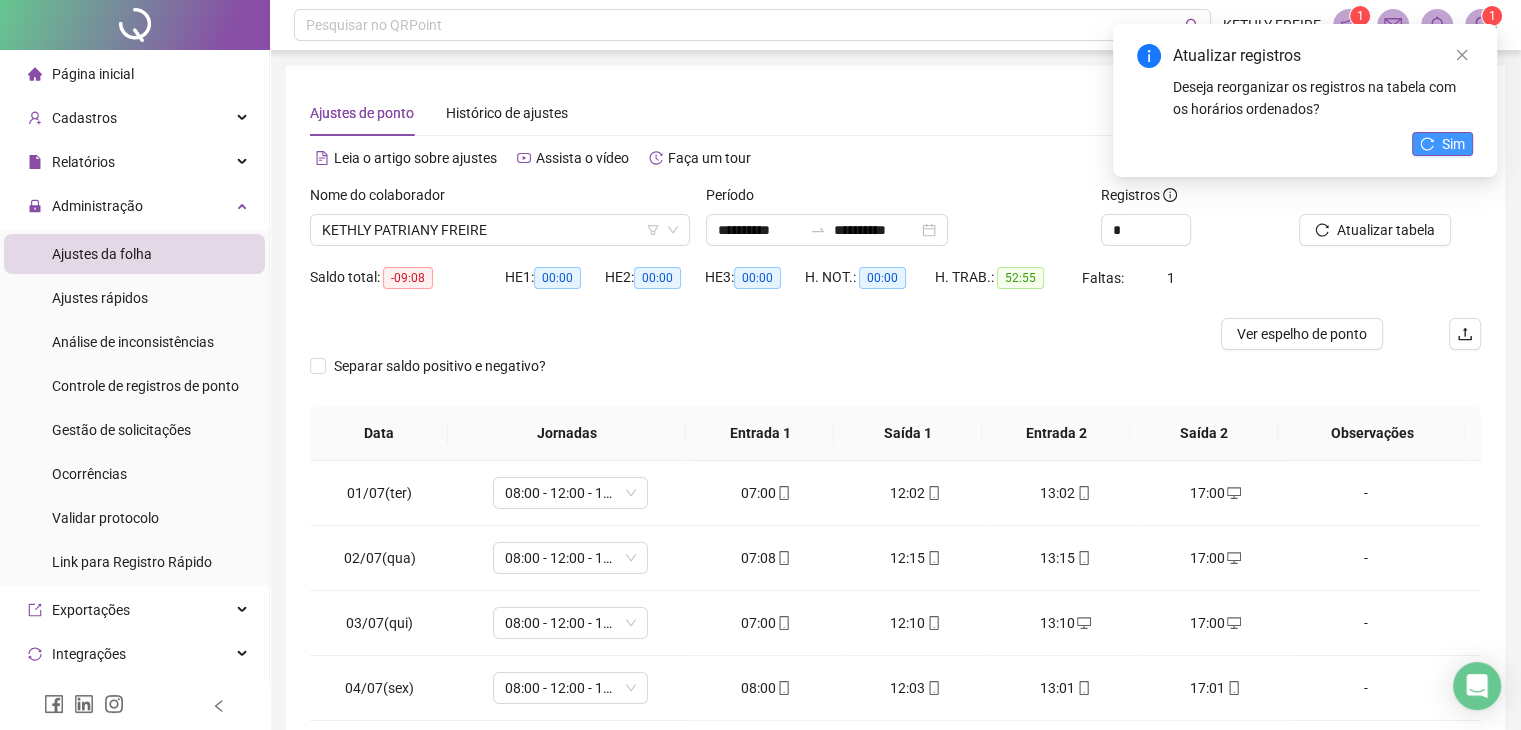 click on "Sim" at bounding box center (1453, 144) 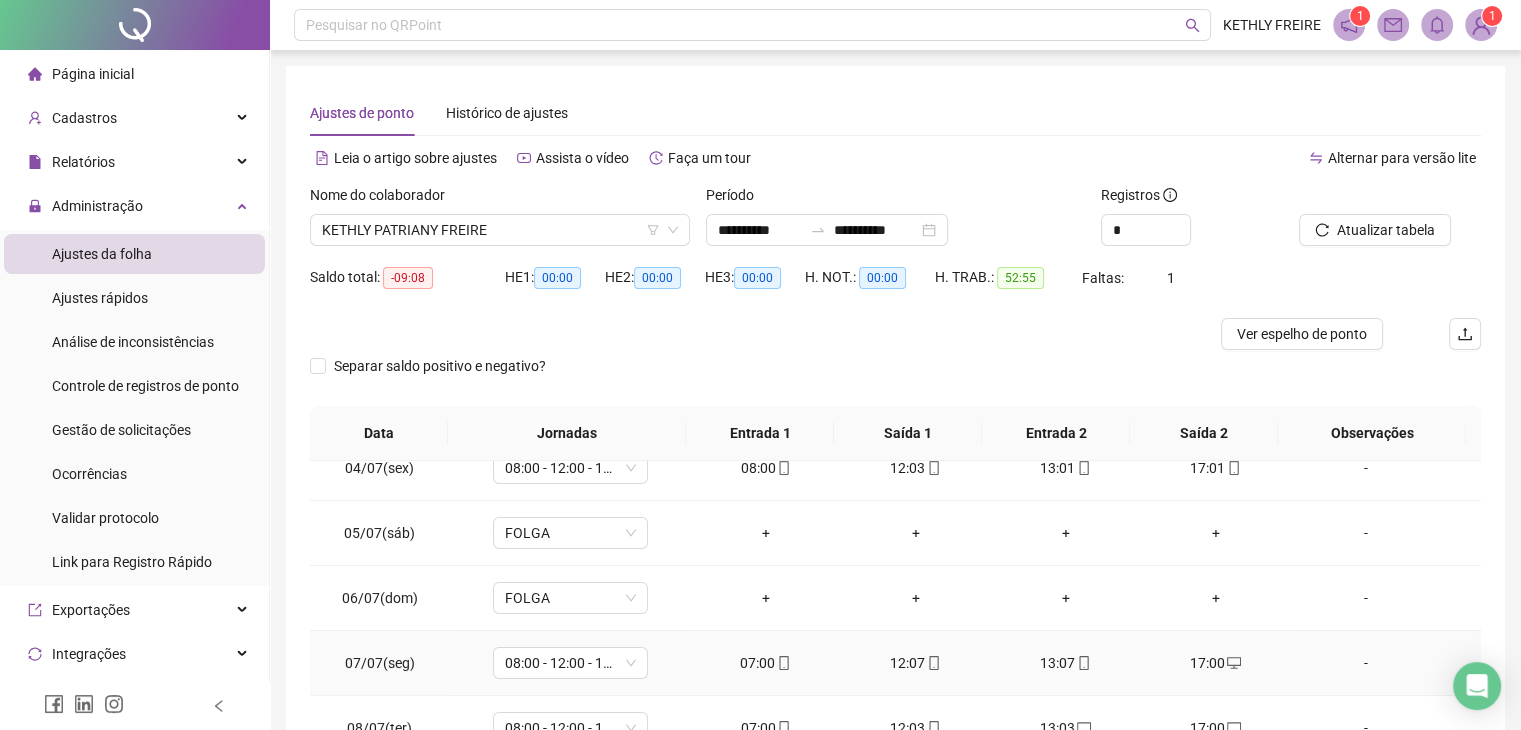 scroll, scrollTop: 220, scrollLeft: 0, axis: vertical 